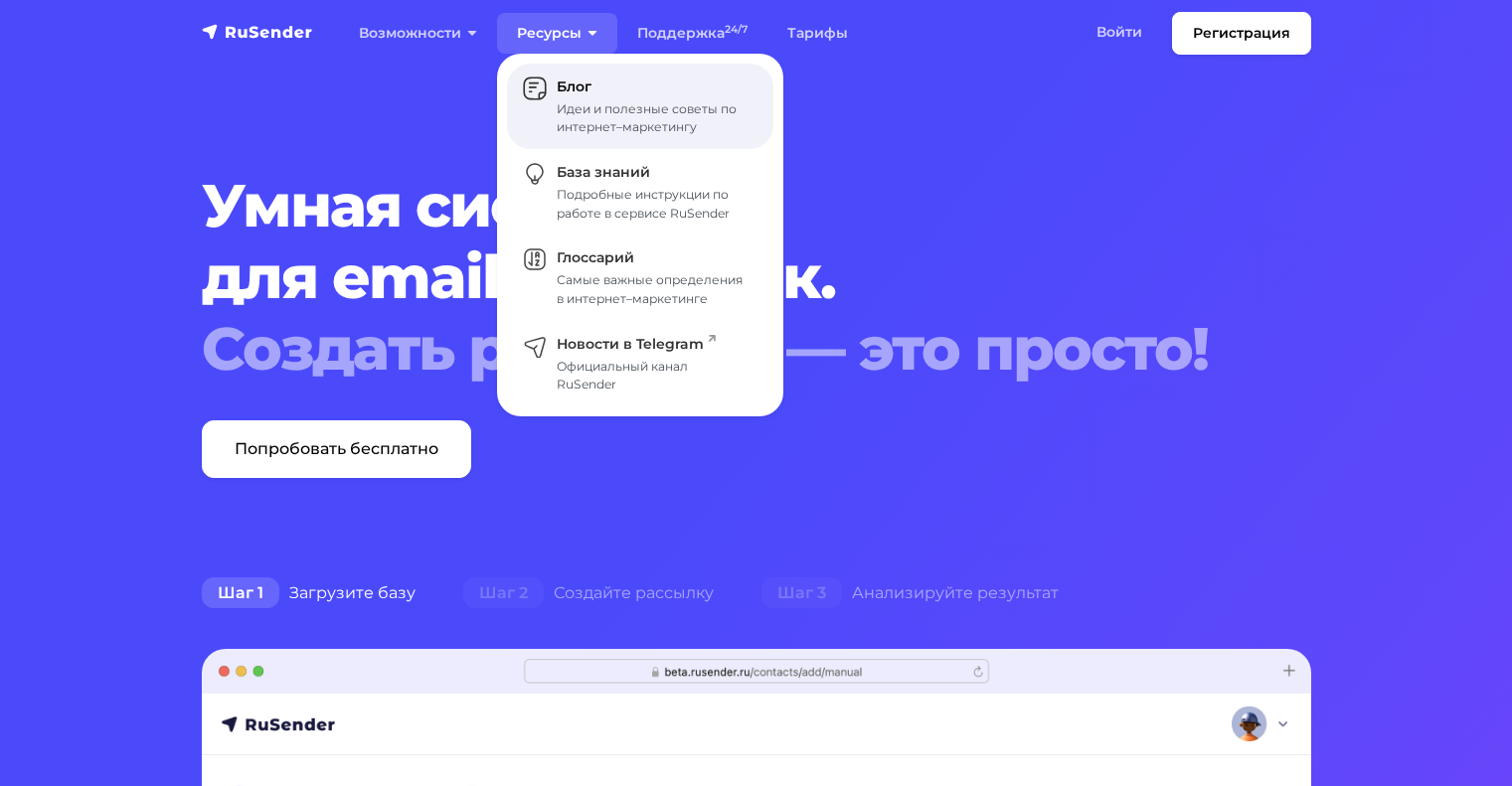 scroll, scrollTop: 0, scrollLeft: 0, axis: both 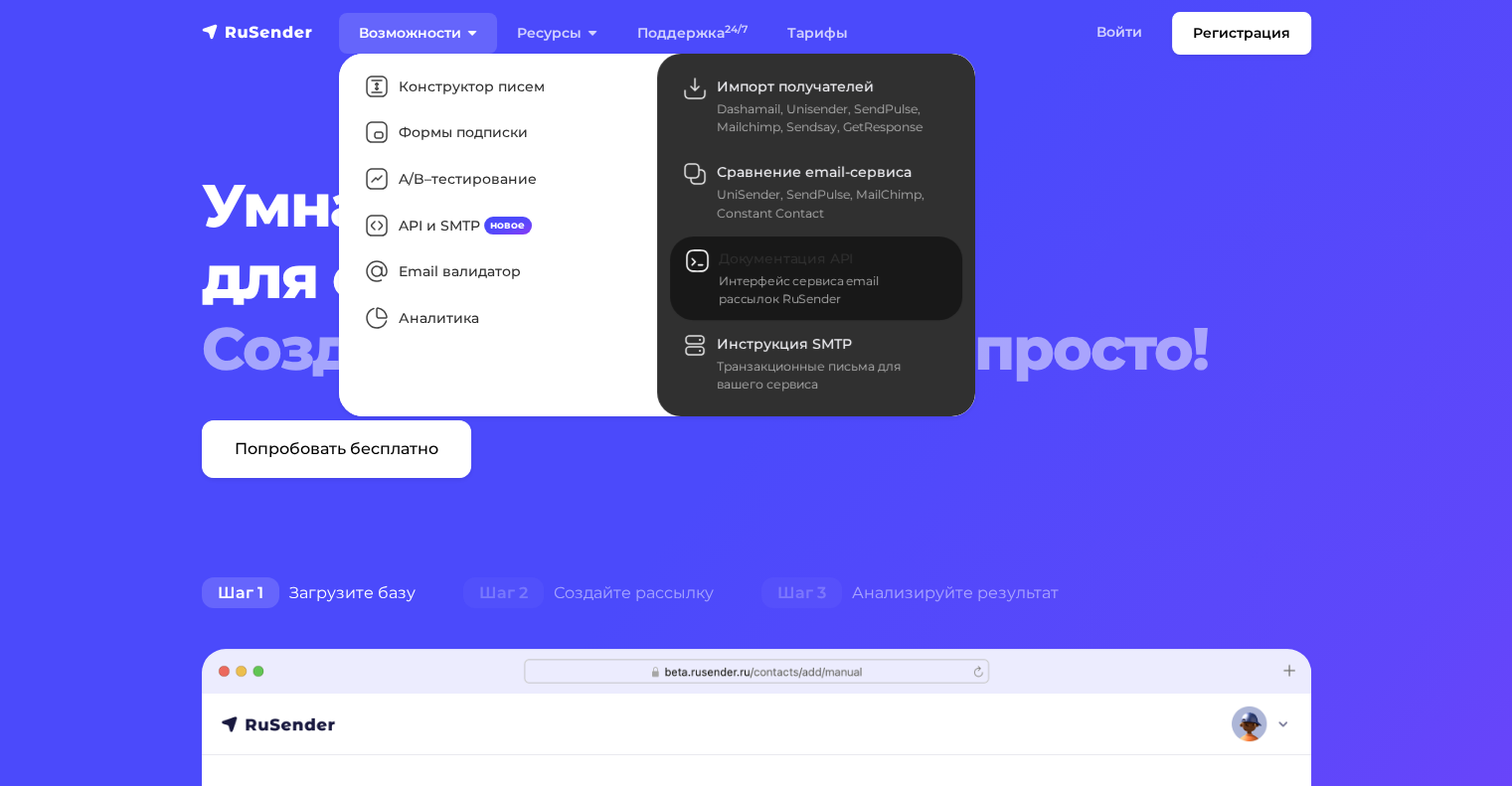 click on "Документация API" at bounding box center (785, 258) 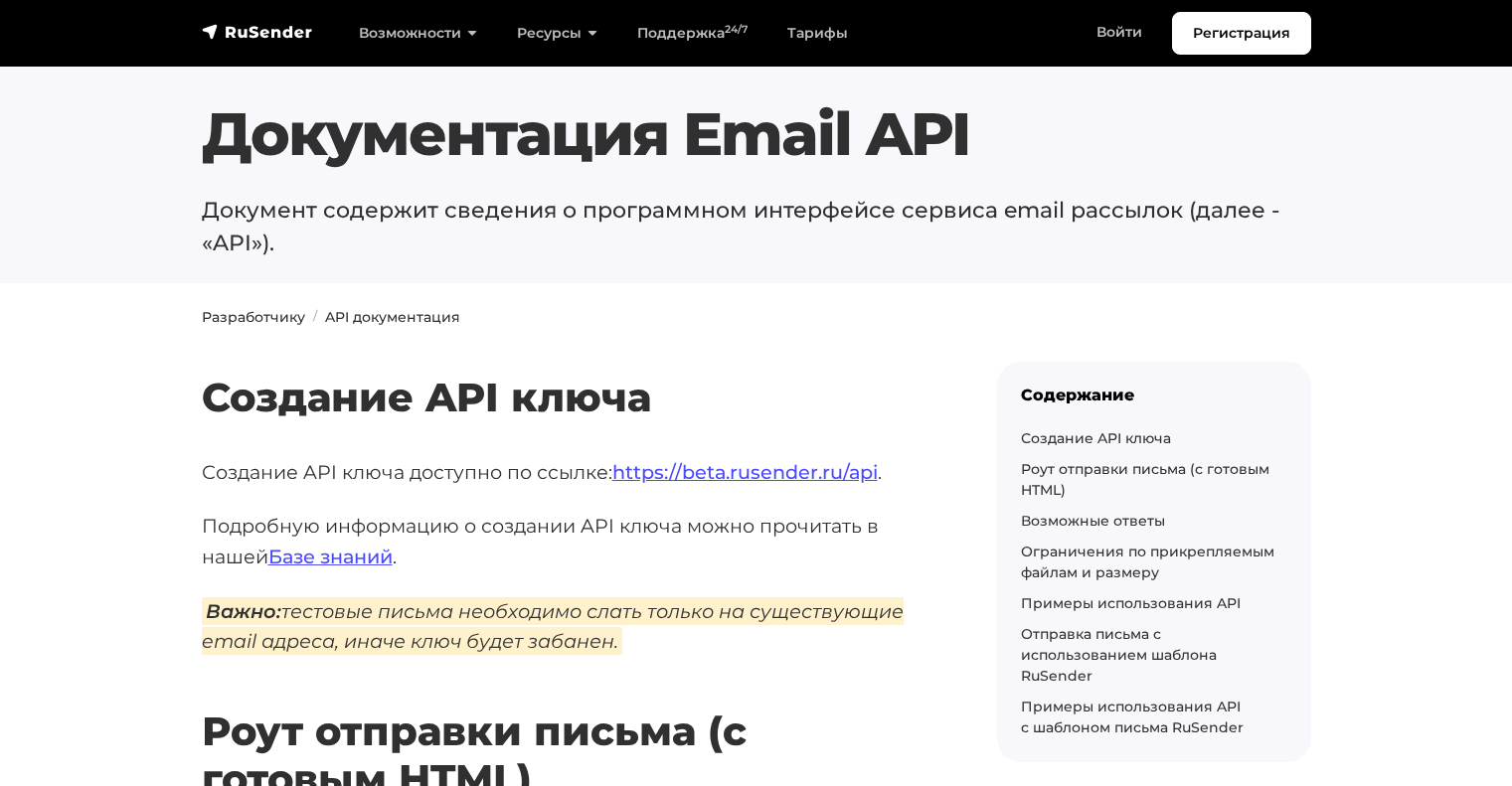 scroll, scrollTop: 0, scrollLeft: 0, axis: both 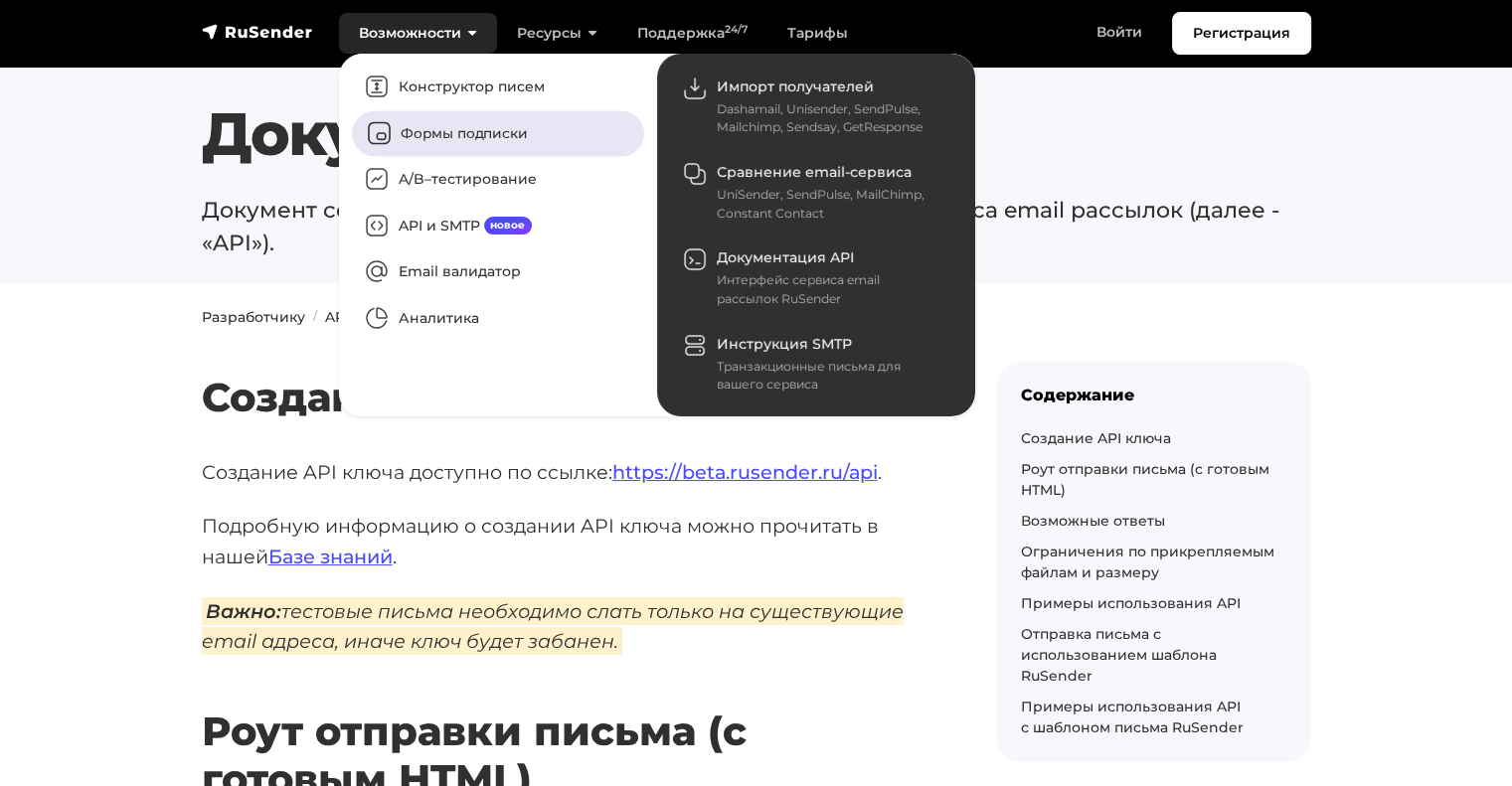 click on "Формы подписки" at bounding box center (498, 133) 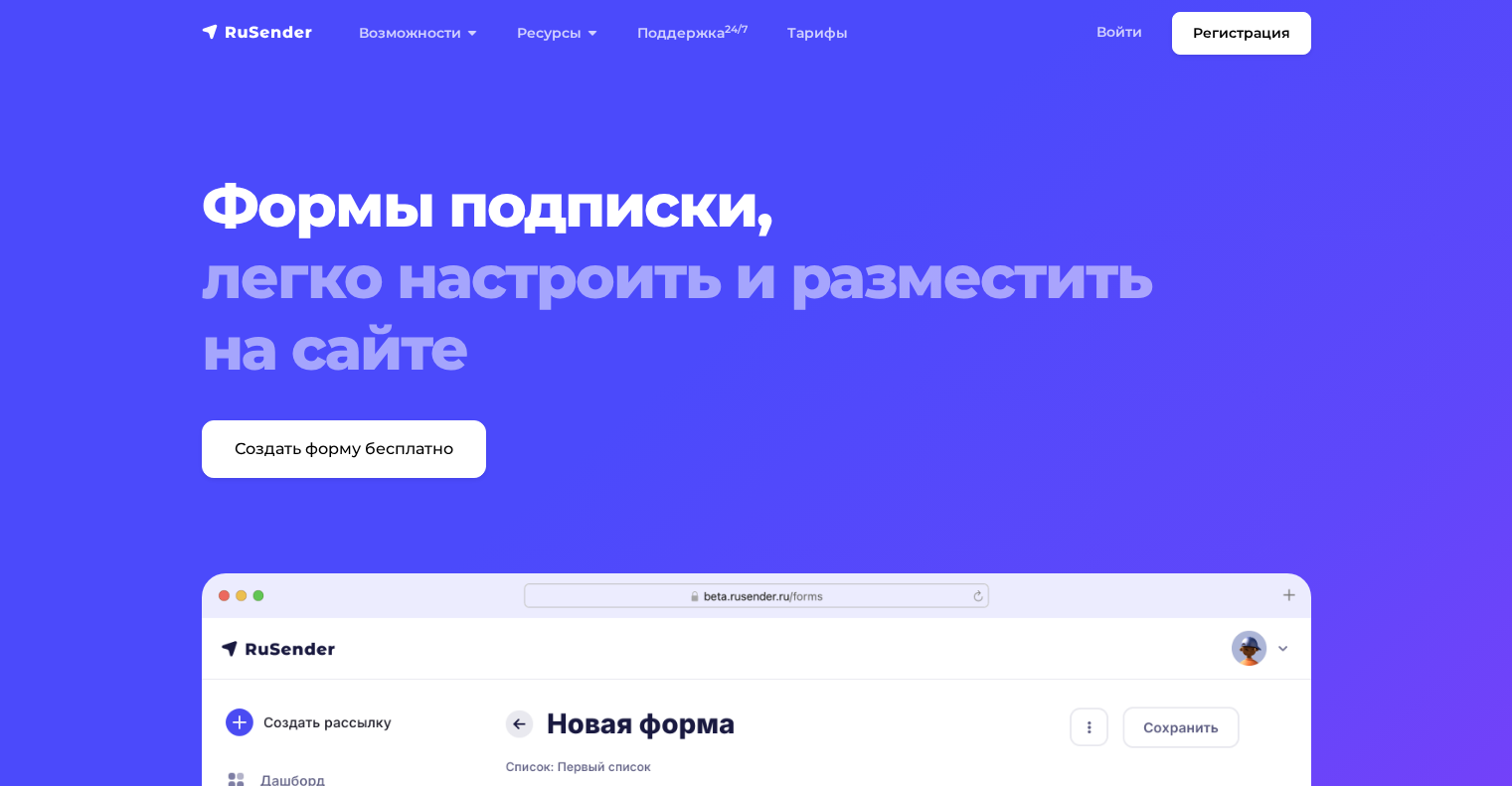 scroll, scrollTop: 0, scrollLeft: 0, axis: both 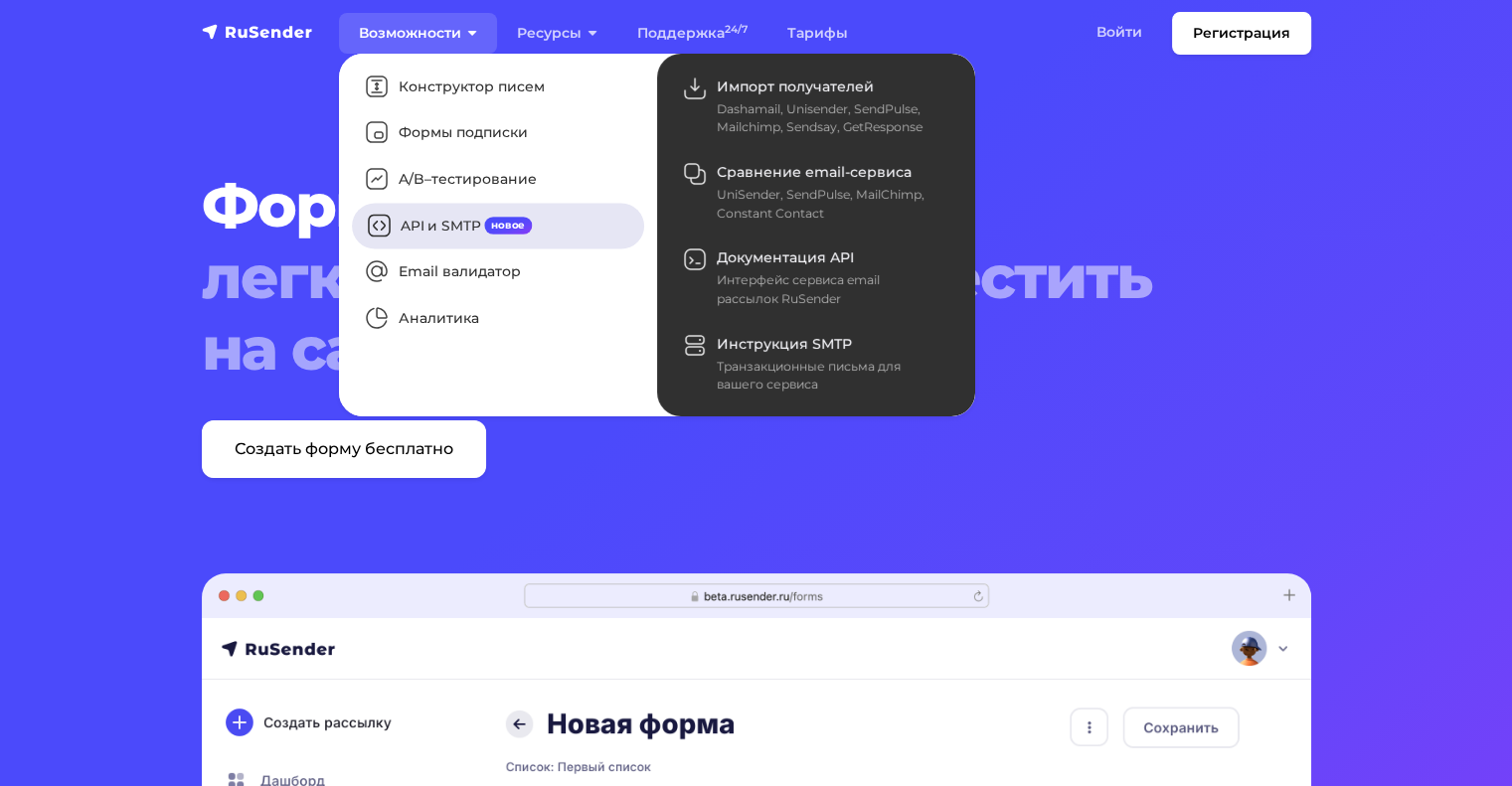 click on "API и SMTP новое" at bounding box center [498, 226] 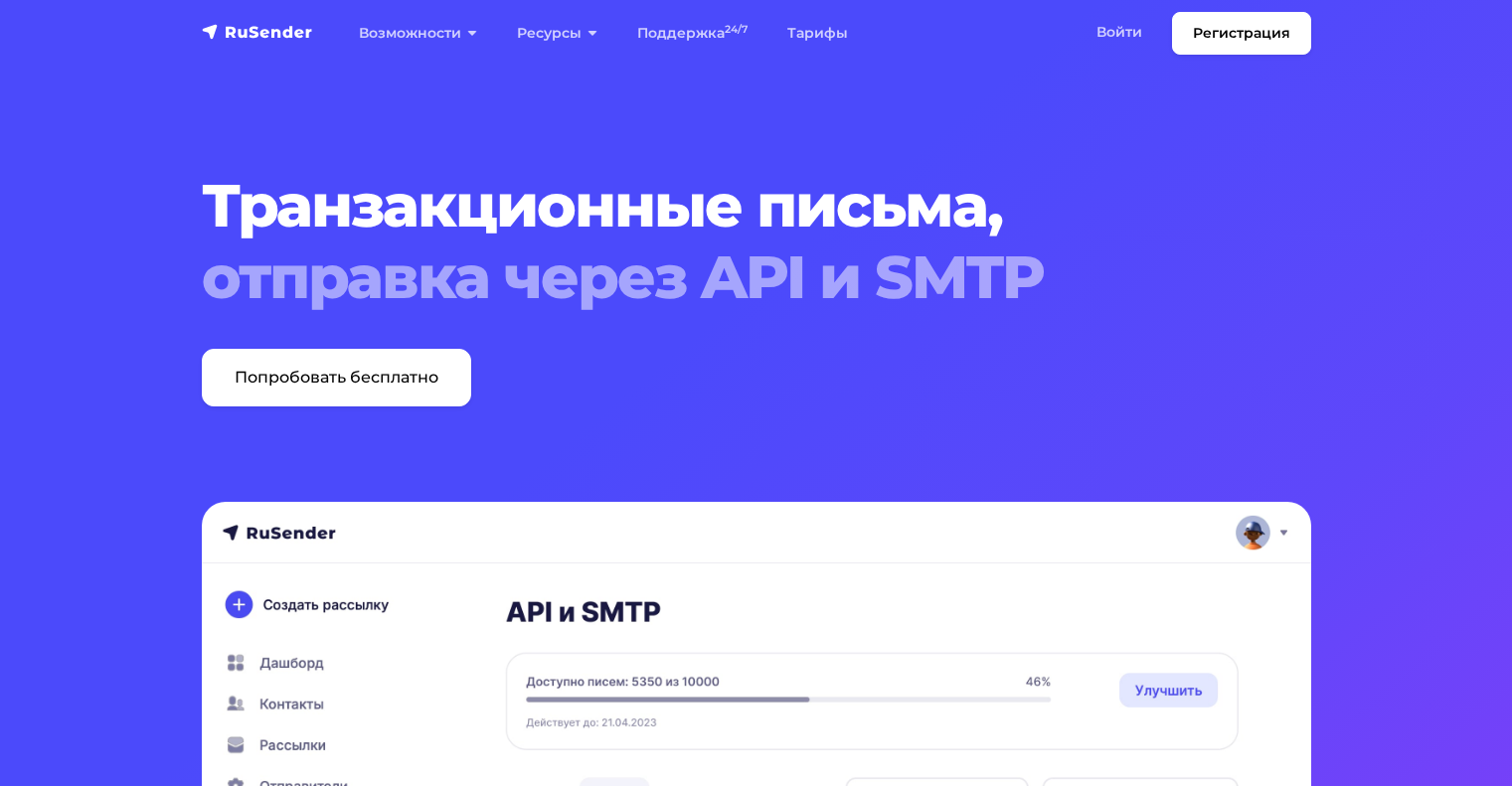 scroll, scrollTop: 0, scrollLeft: 0, axis: both 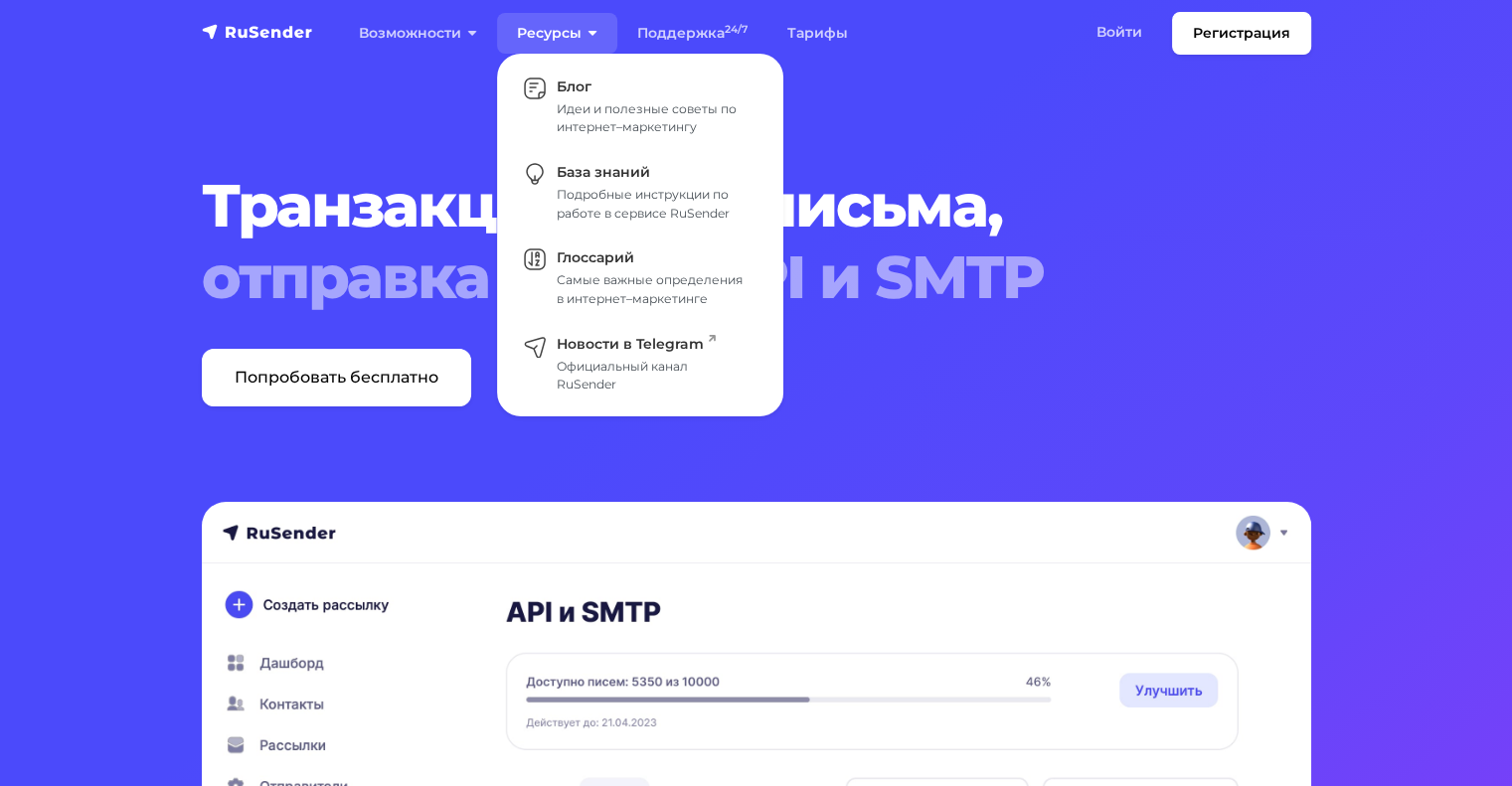 click on "Ресурсы" at bounding box center (557, 33) 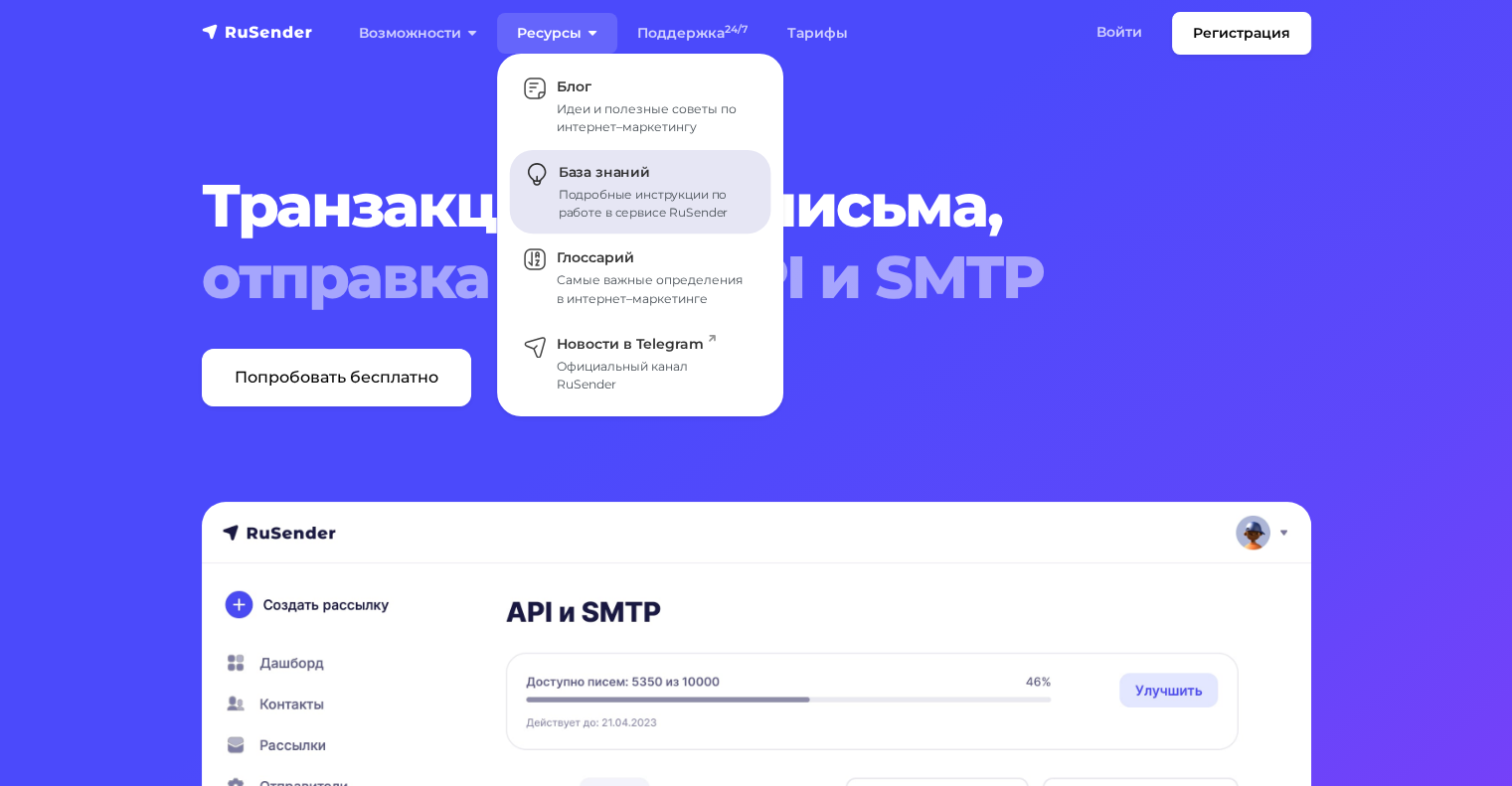 click on "База знаний" at bounding box center (604, 173) 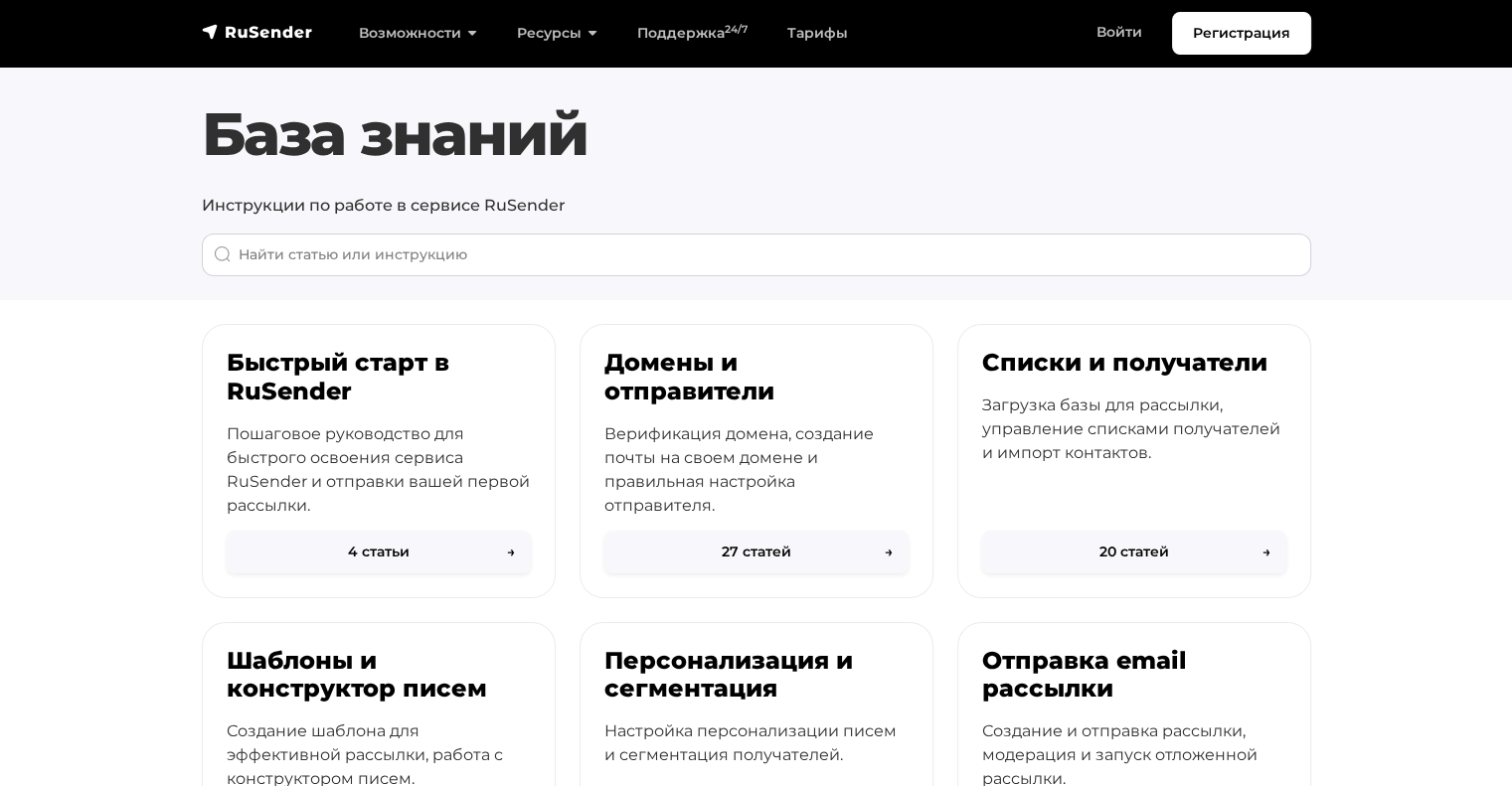 scroll, scrollTop: 1038, scrollLeft: 0, axis: vertical 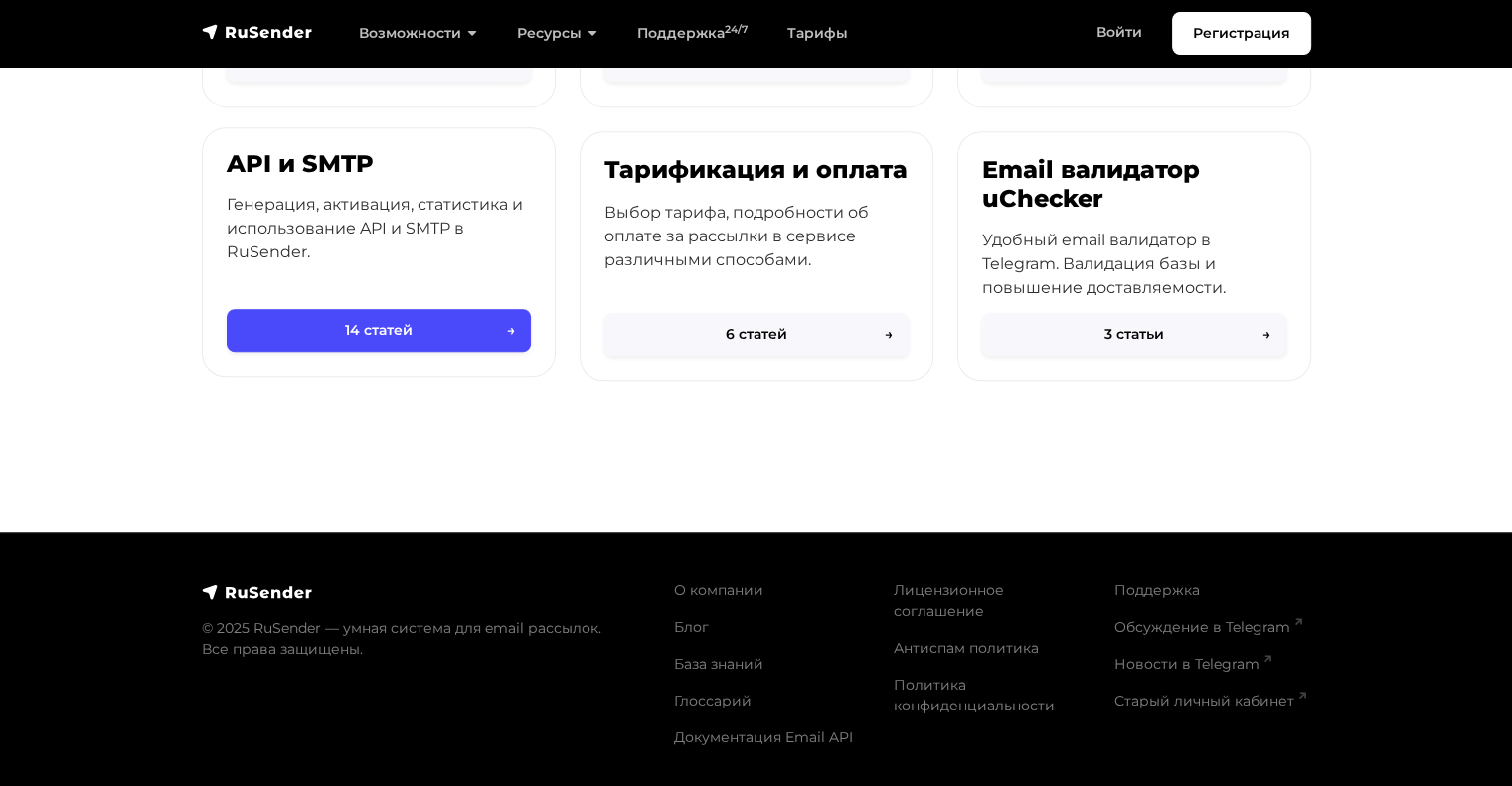 click on "Генерация, активация, статистика и использование API и SMTP в RuSender." at bounding box center (379, 229) 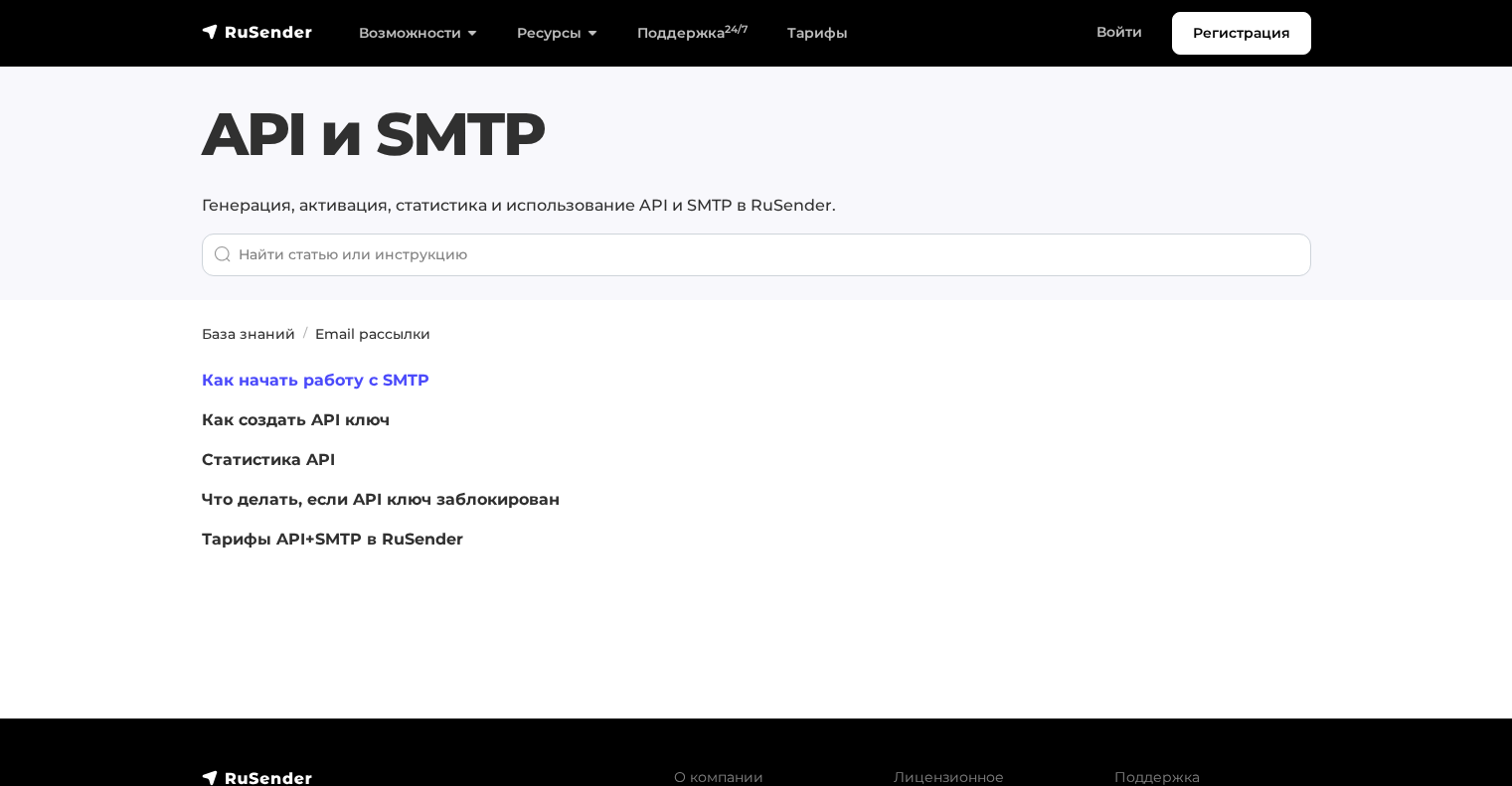 scroll, scrollTop: 0, scrollLeft: 0, axis: both 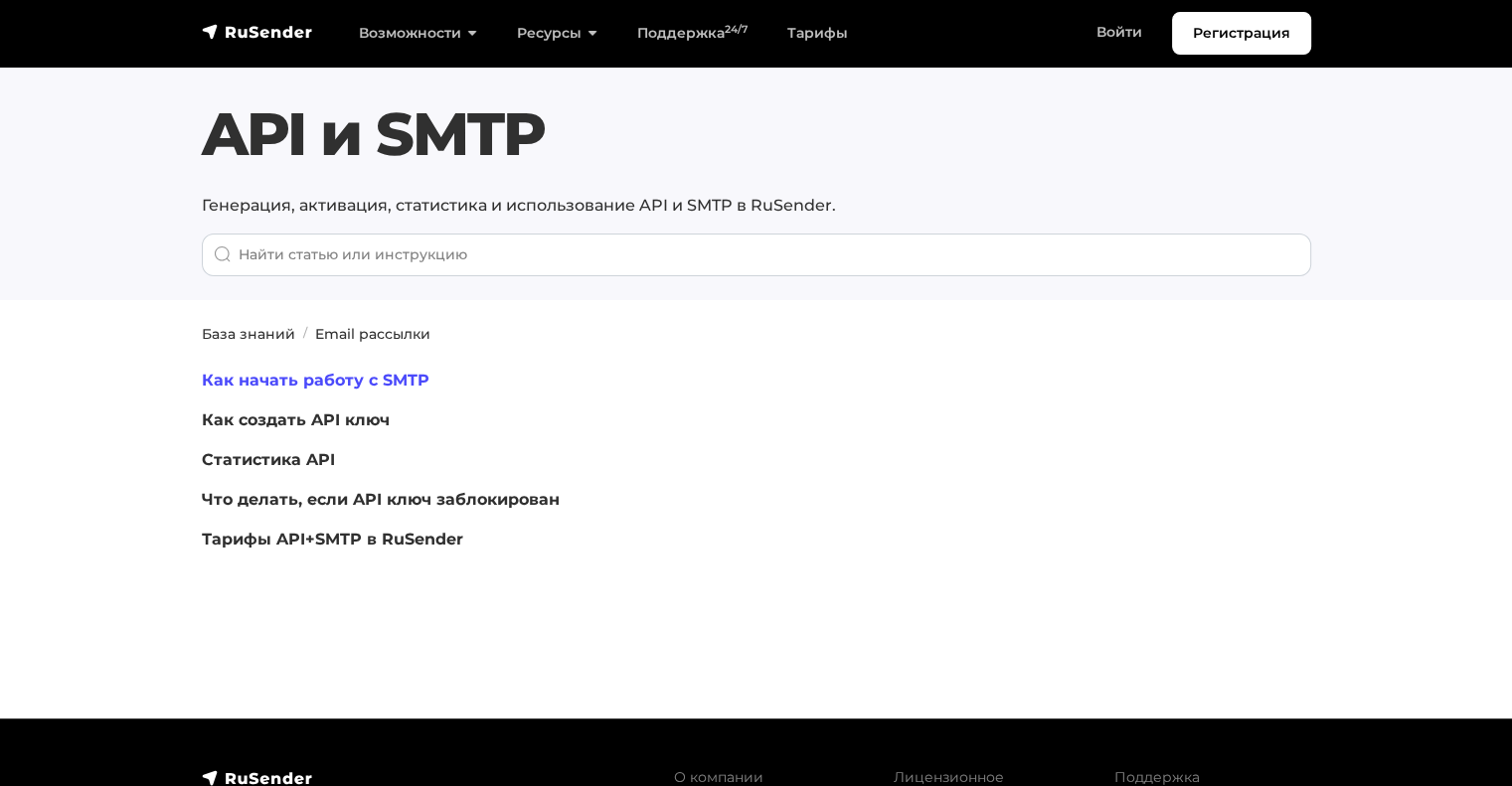 click on "Как начать работу с SMTP" at bounding box center [315, 380] 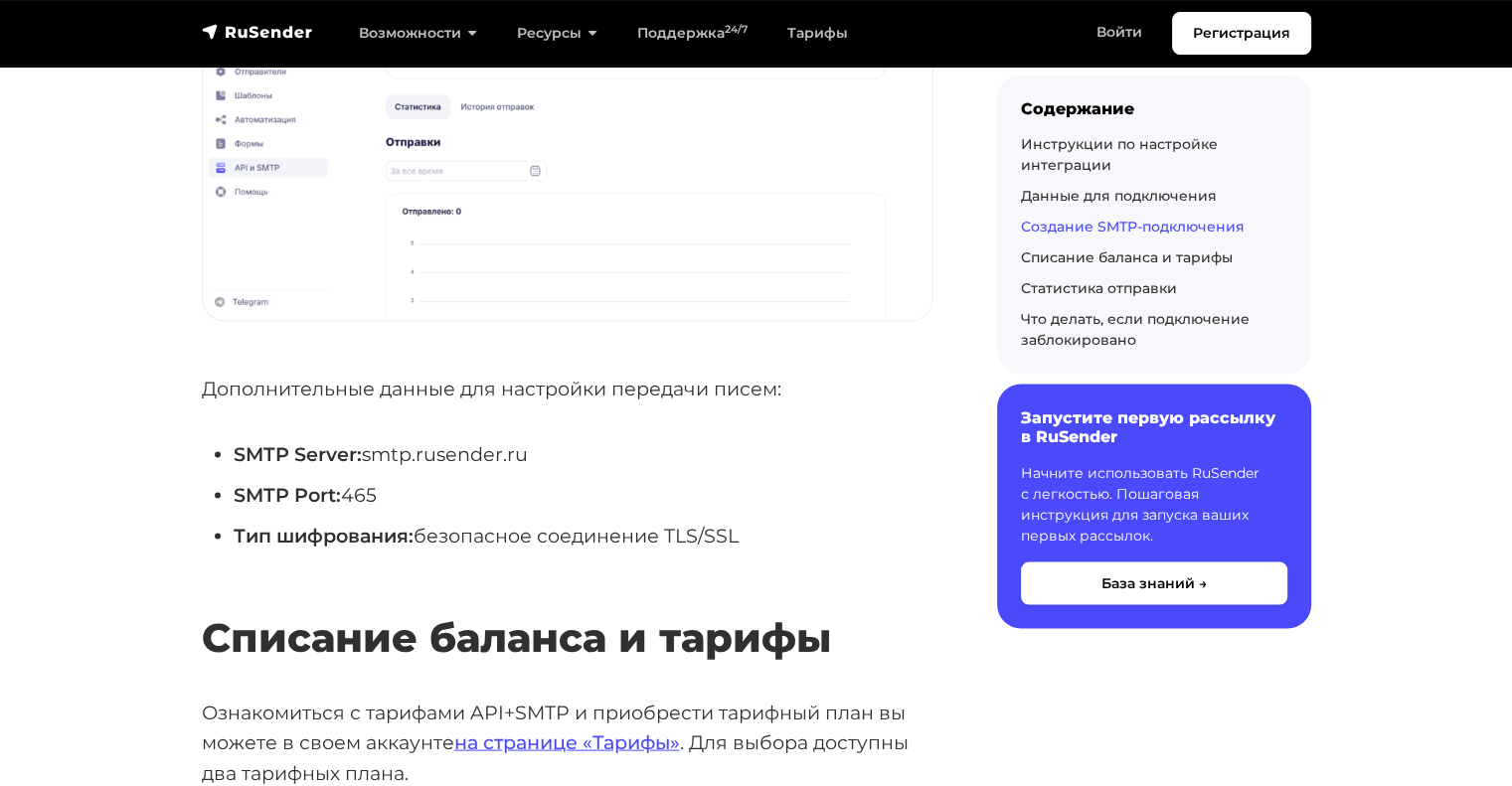 scroll, scrollTop: 4199, scrollLeft: 0, axis: vertical 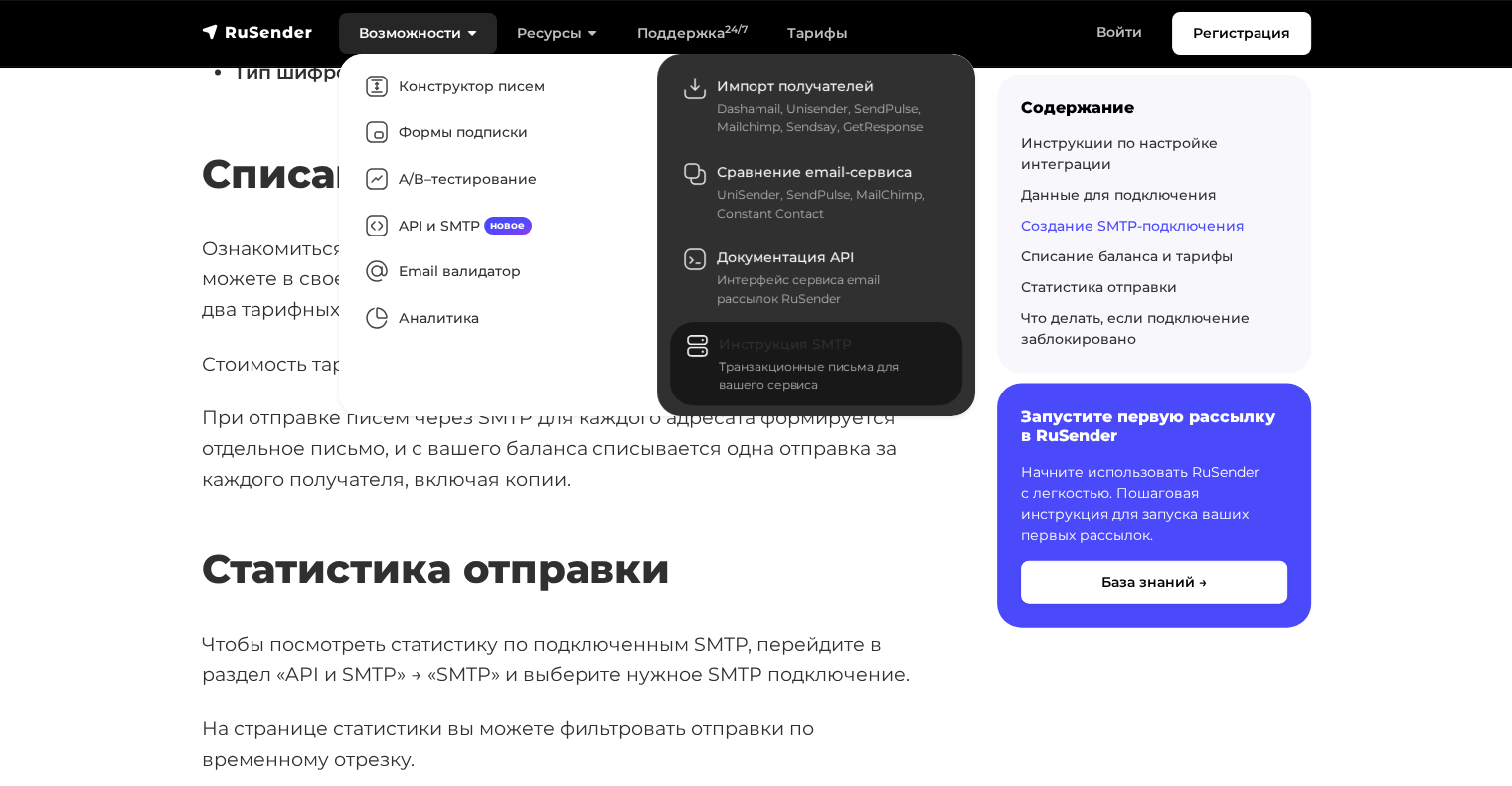 click on "Транзакционные письма для вашего сервиса" at bounding box center [828, 376] 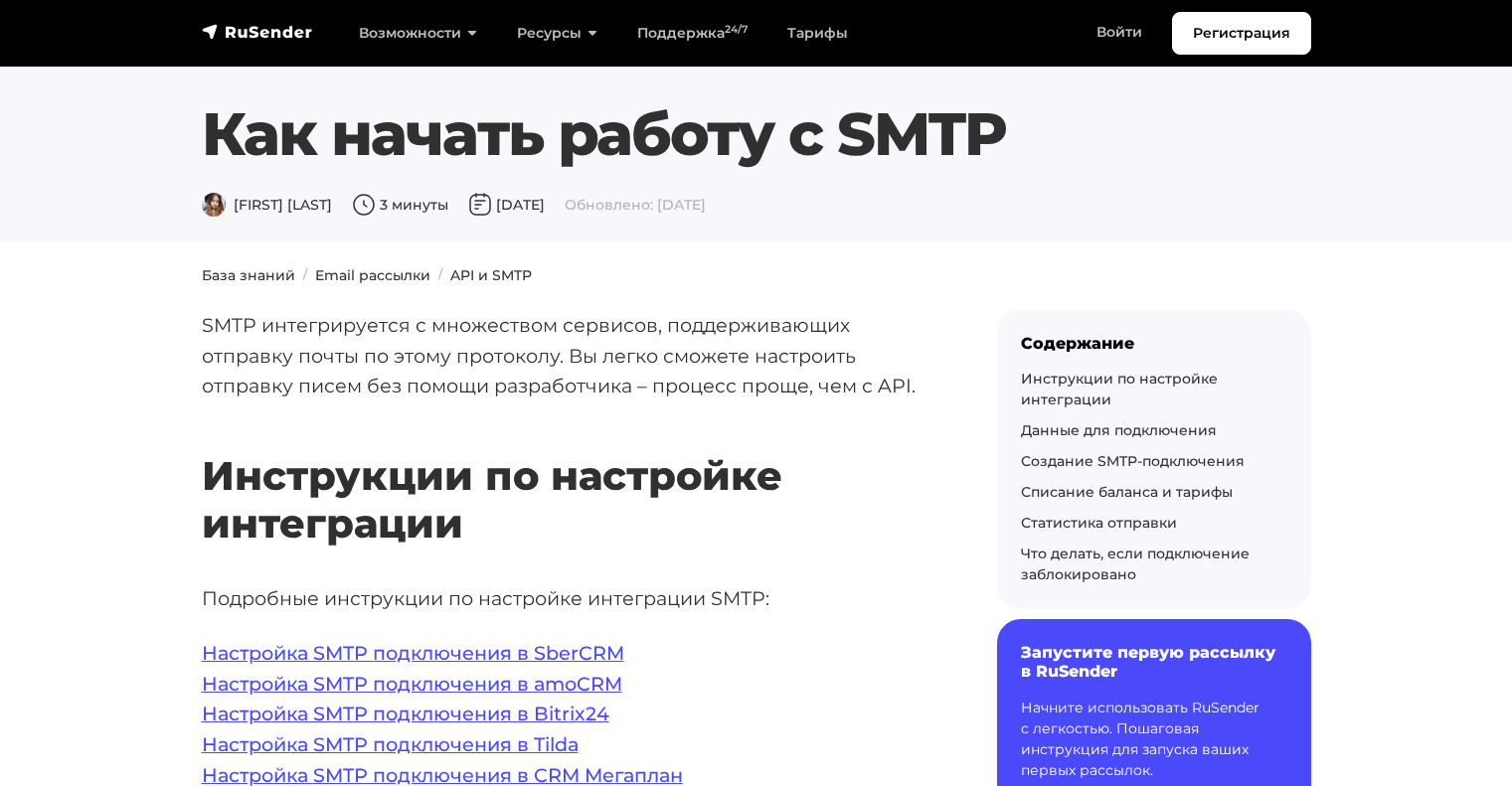 scroll, scrollTop: 0, scrollLeft: 0, axis: both 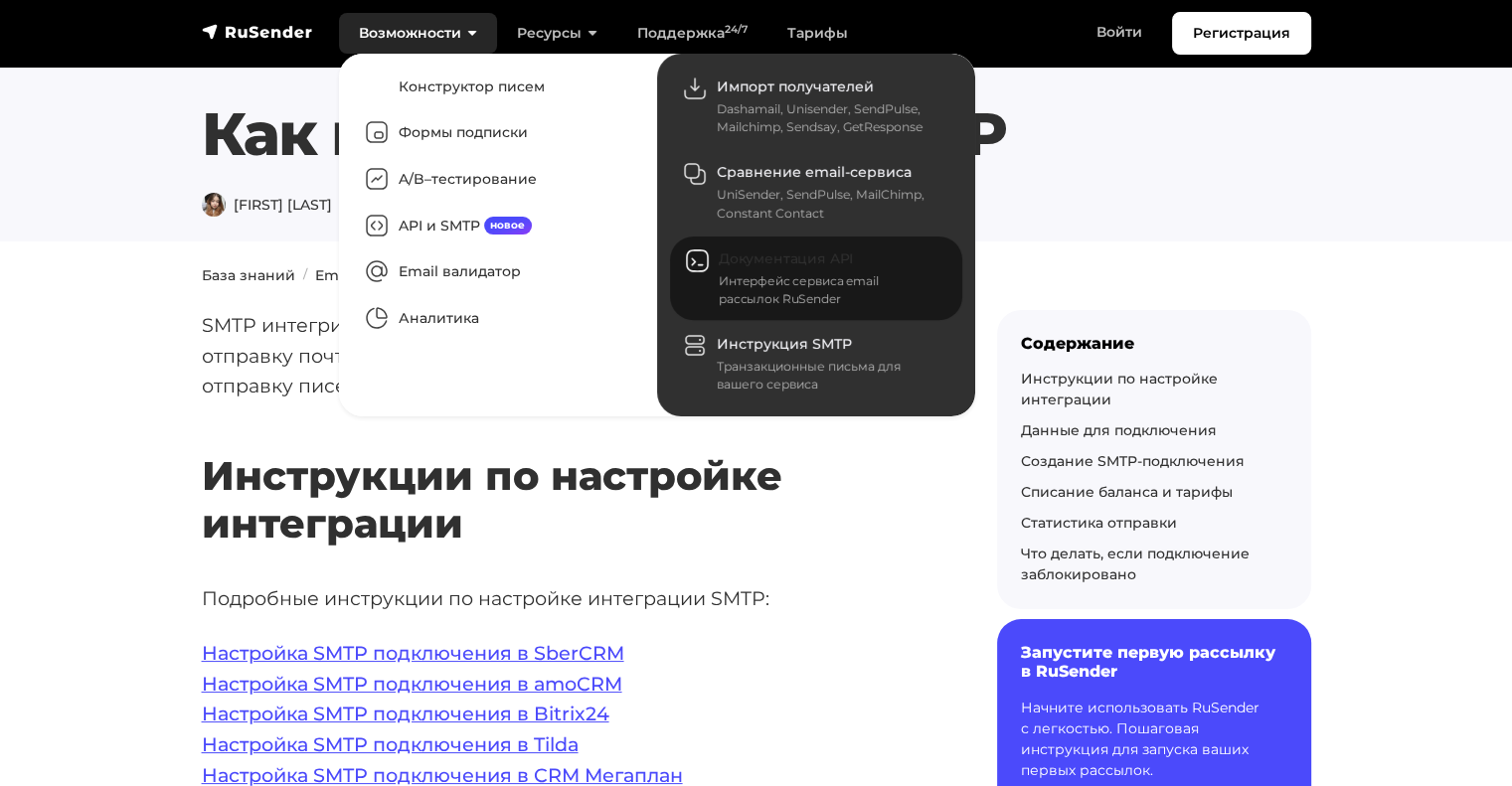 click on "Документация API" at bounding box center (785, 258) 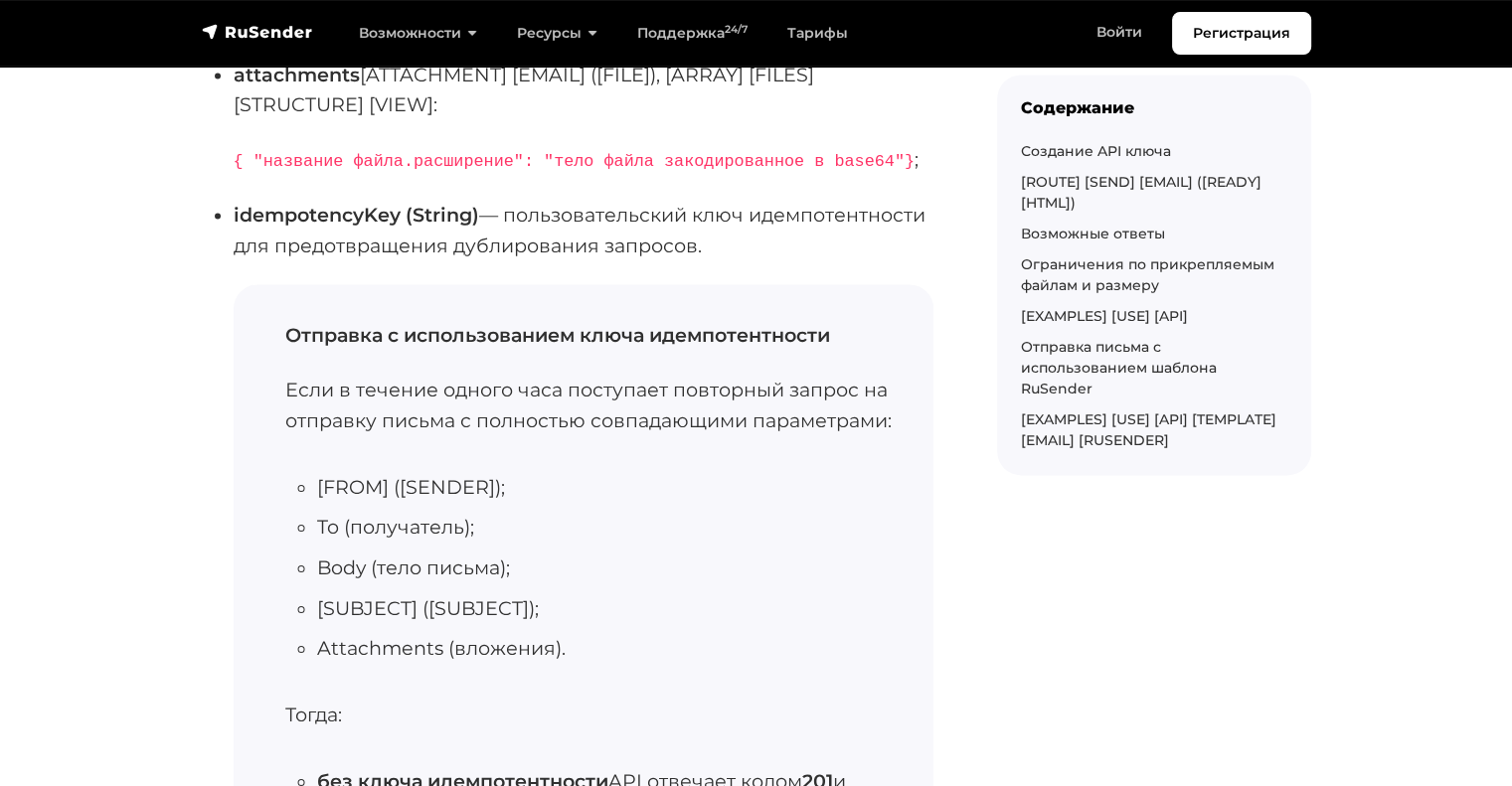 scroll, scrollTop: 2858, scrollLeft: 0, axis: vertical 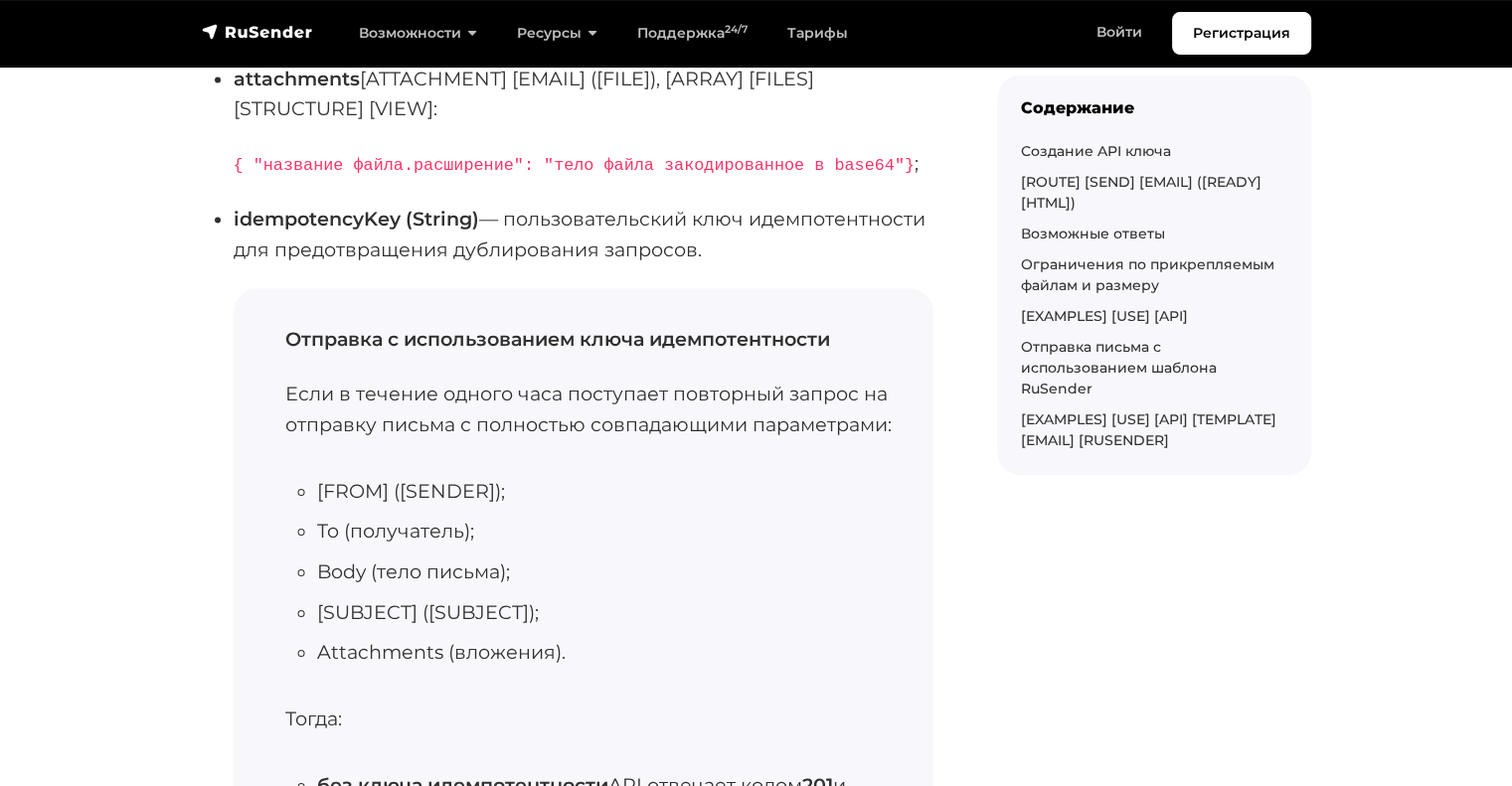 click on "{ "название файла.расширение": "тело файла закодированное в base64"}" at bounding box center [574, 165] 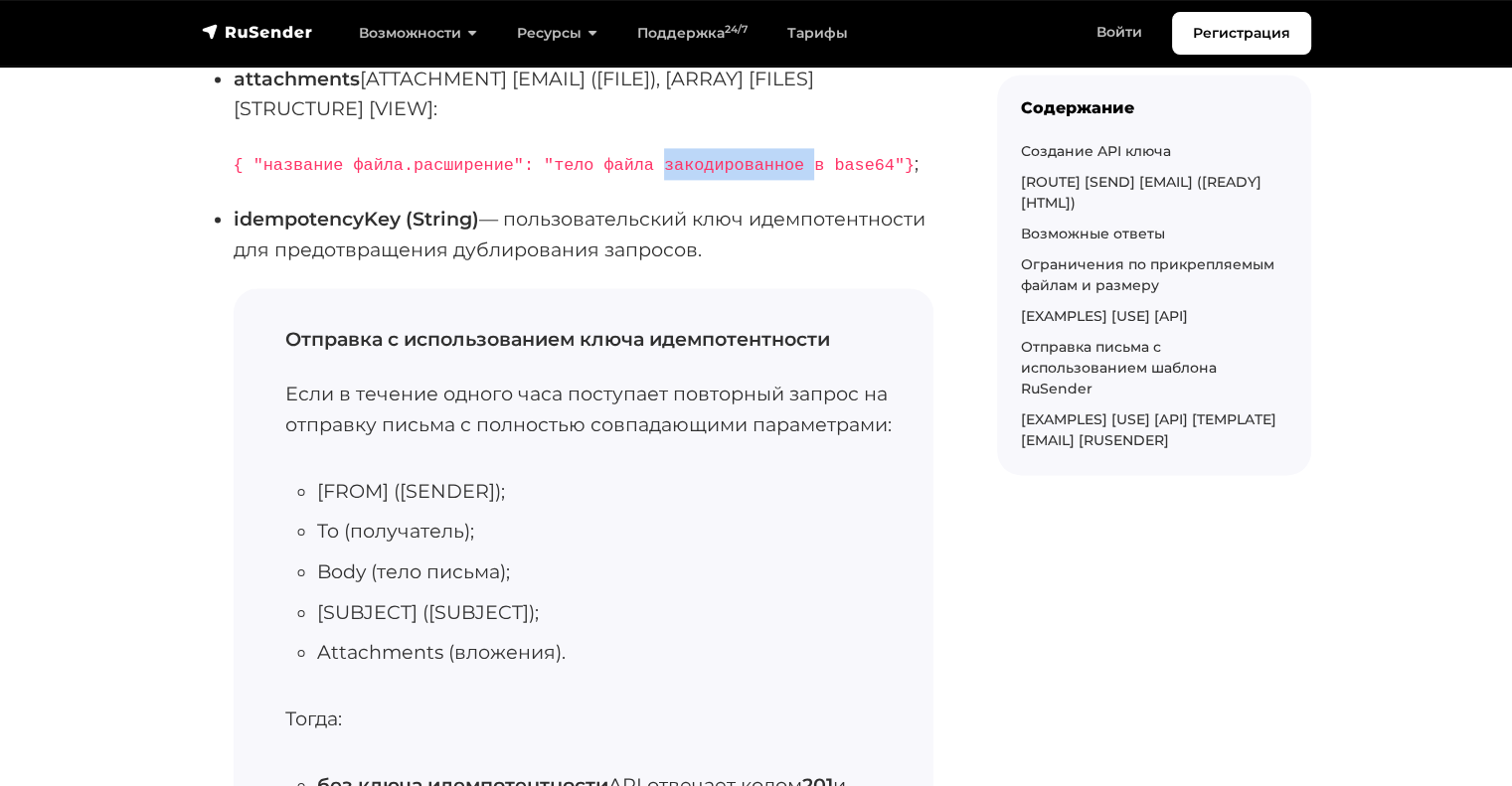 click on "{ "название файла.расширение": "тело файла закодированное в base64"}" at bounding box center [574, 165] 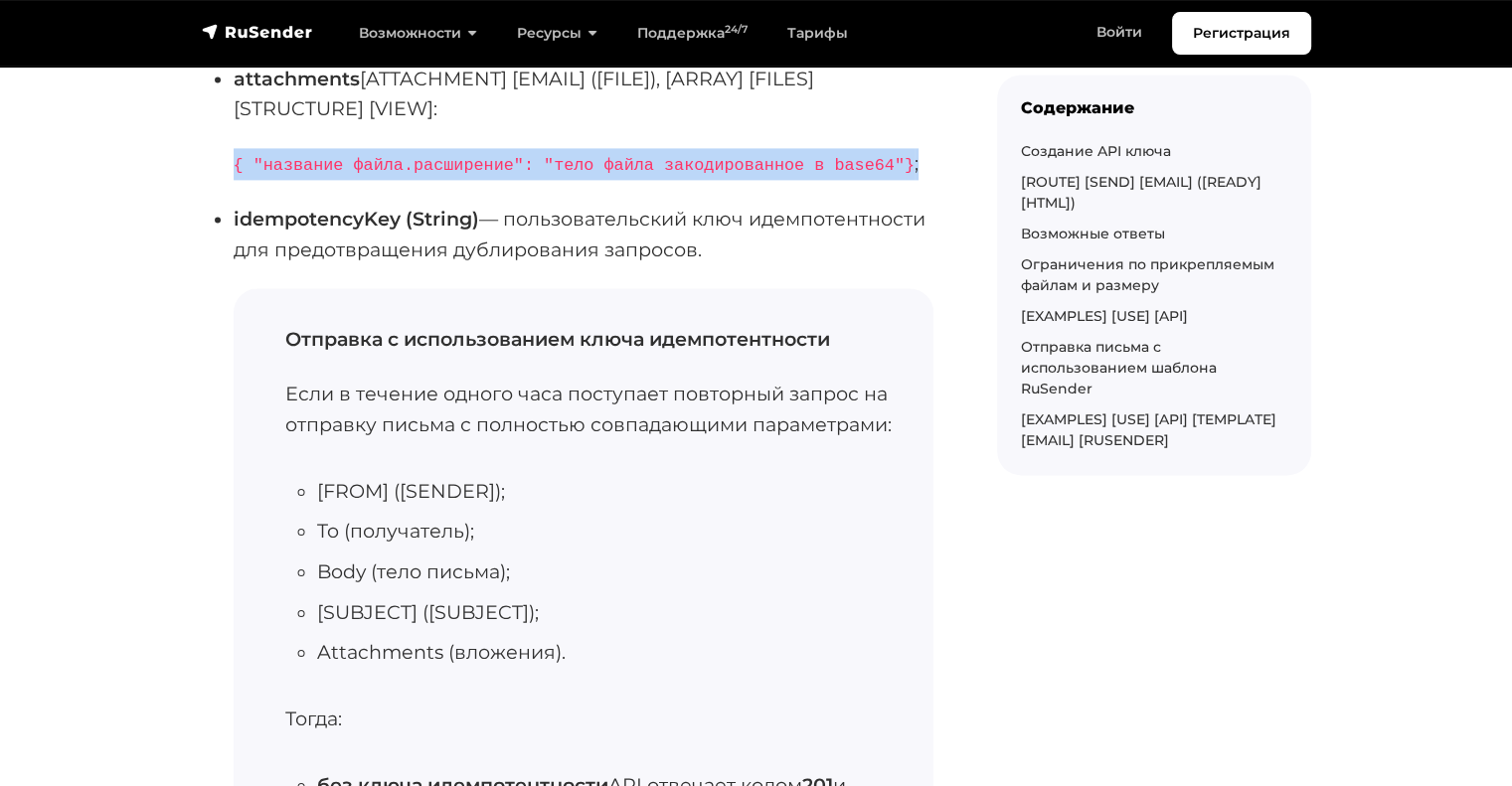click on "{ "название файла.расширение": "тело файла закодированное в base64"}" at bounding box center (574, 165) 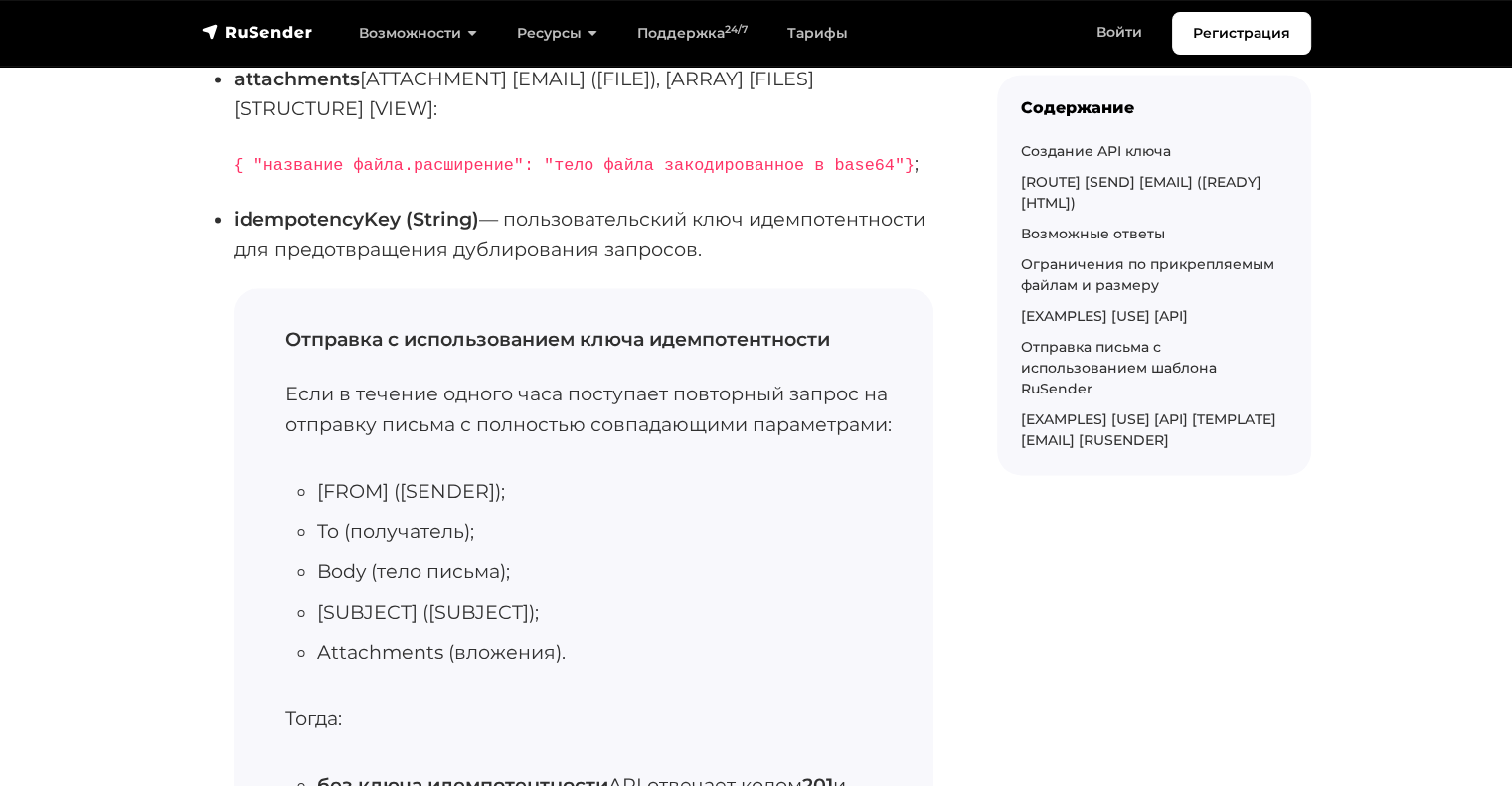 click on "idempotencyKey (String)  — пользовательский ключ идемпотентности для предотвращения дублирования запросов." at bounding box center [584, 234] 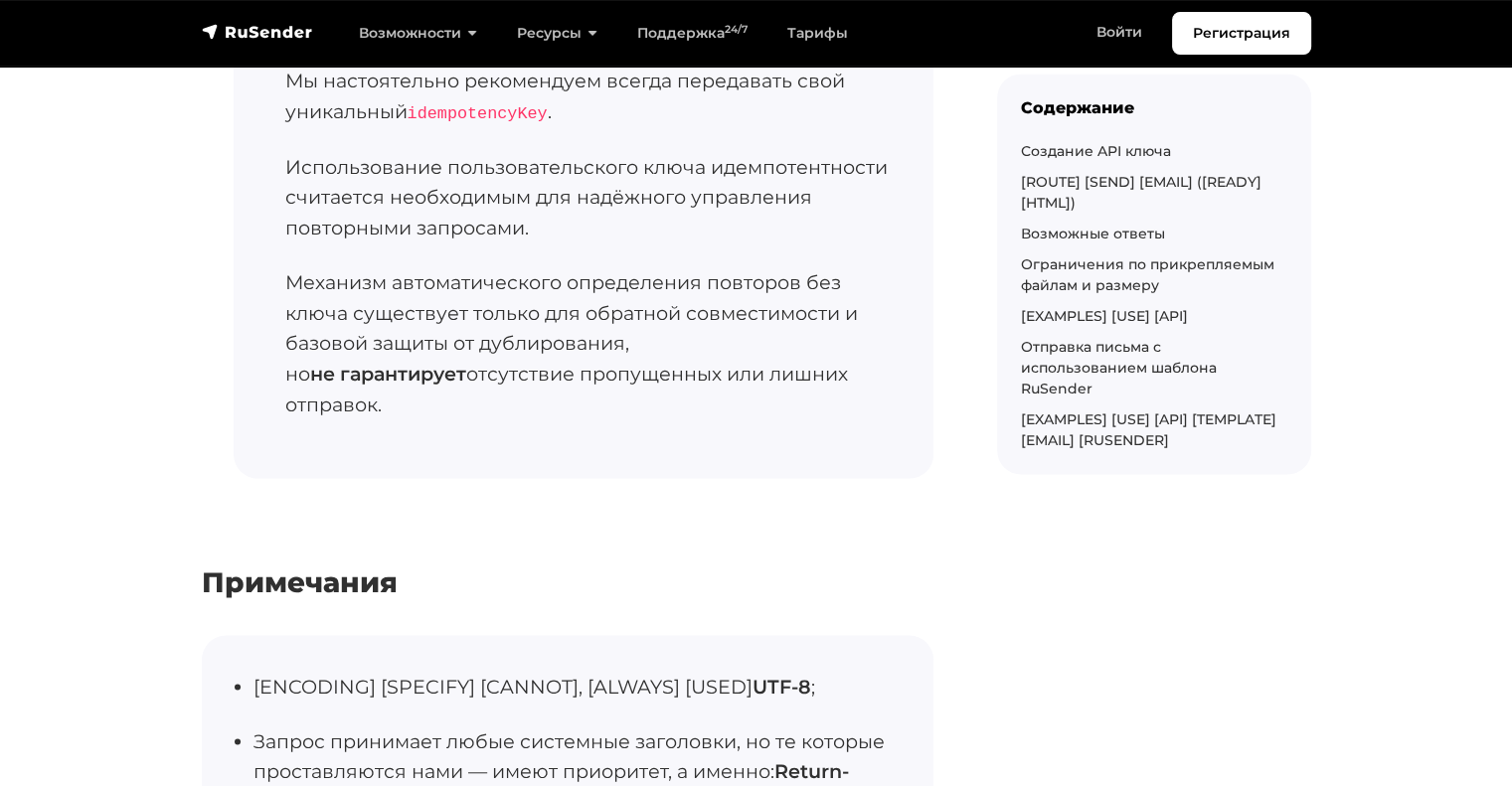 scroll, scrollTop: 3889, scrollLeft: 0, axis: vertical 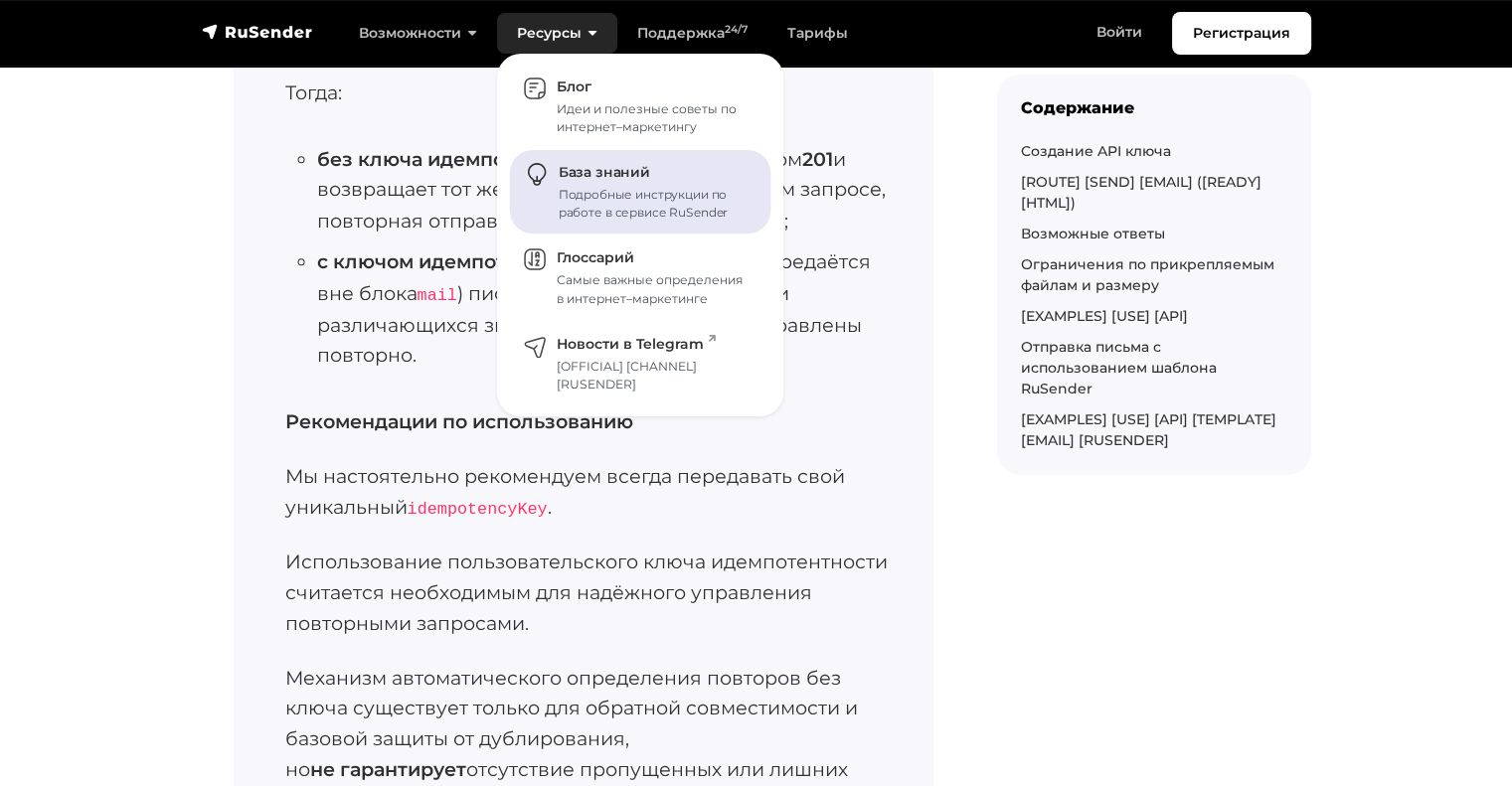 click on "Подробные инструкции по работе в сервисе RuSender" at bounding box center (653, 204) 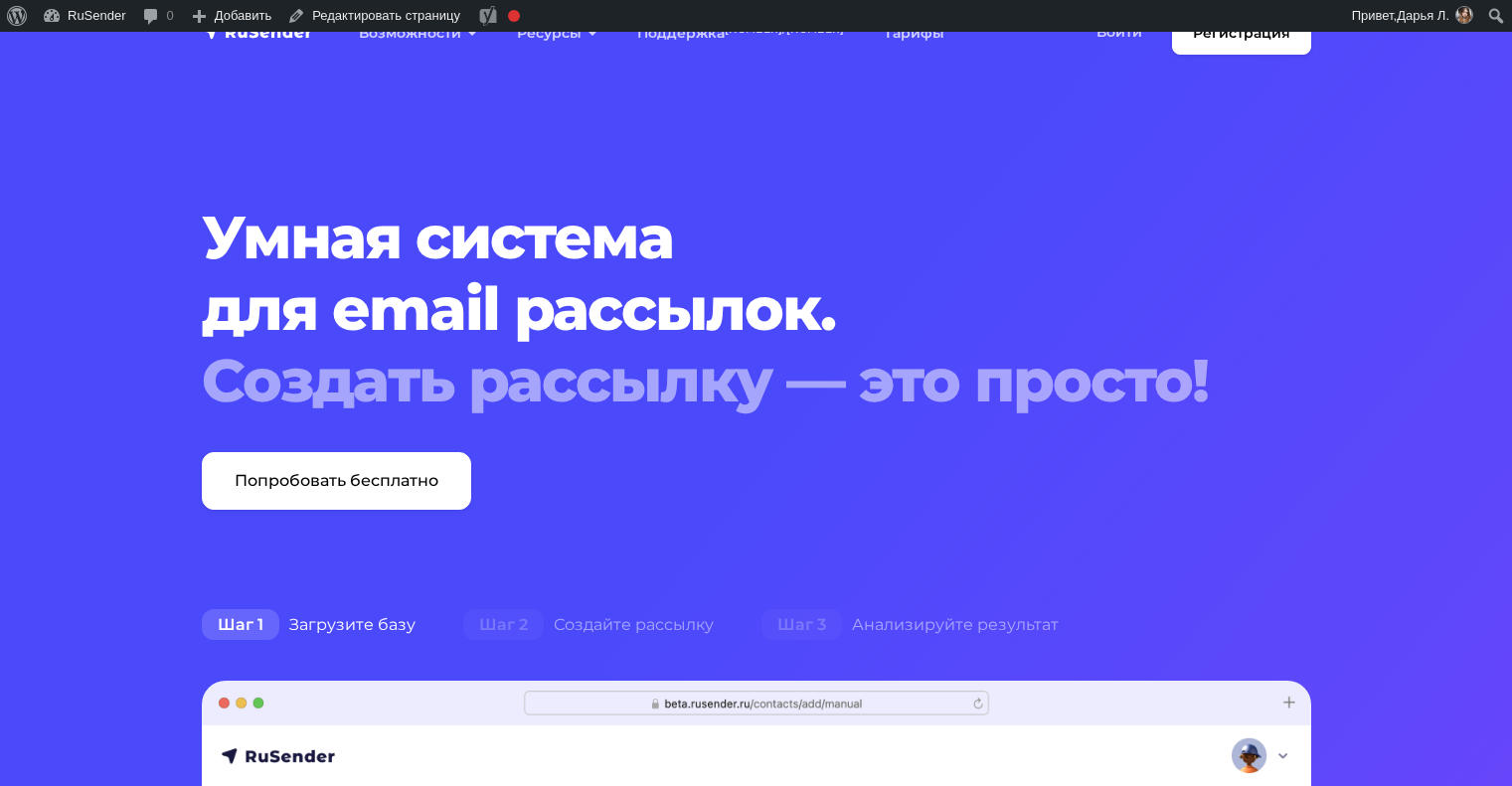 scroll, scrollTop: 0, scrollLeft: 0, axis: both 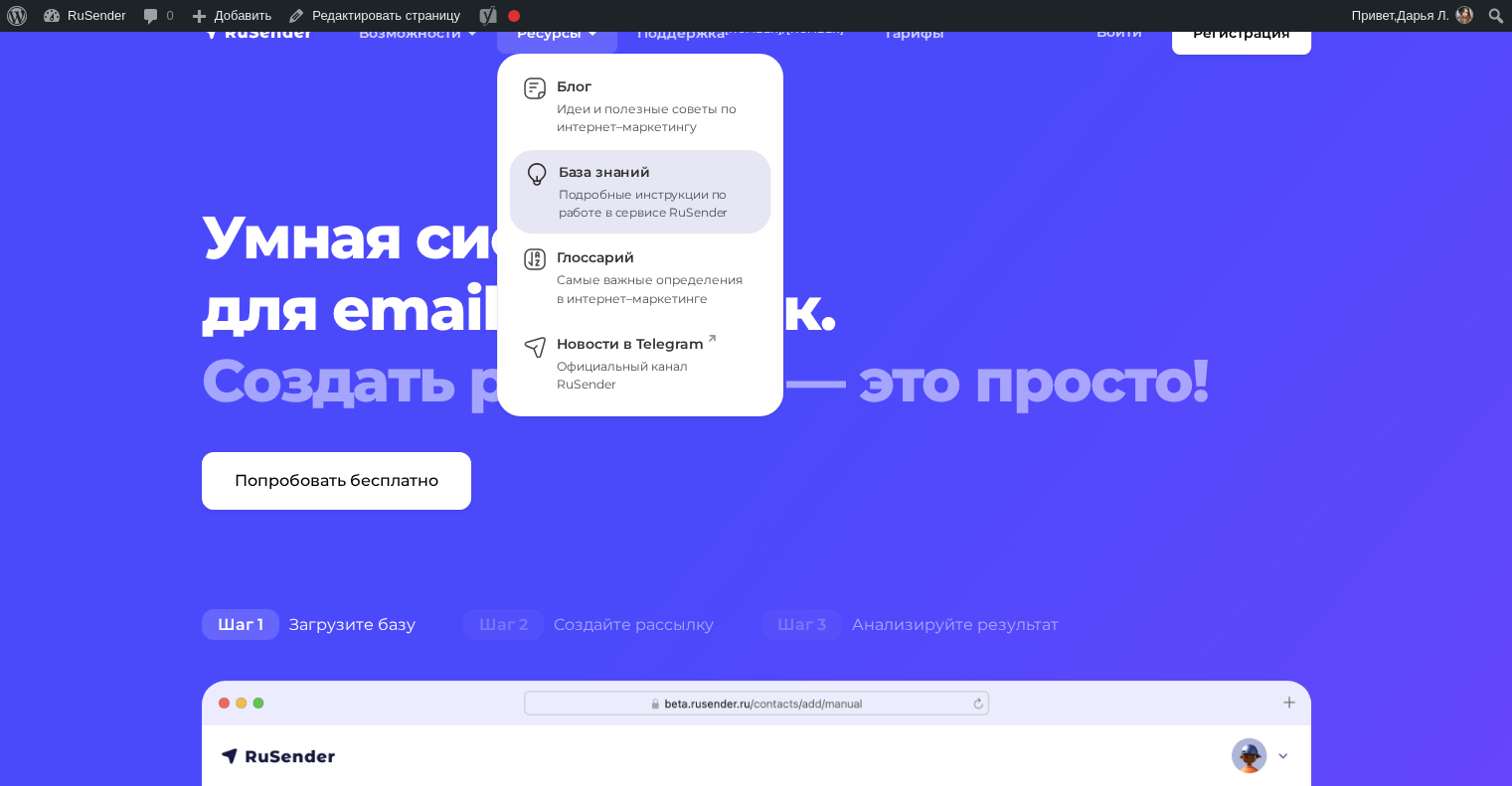 click on "Подробные инструкции по работе в сервисе RuSender" at bounding box center (653, 204) 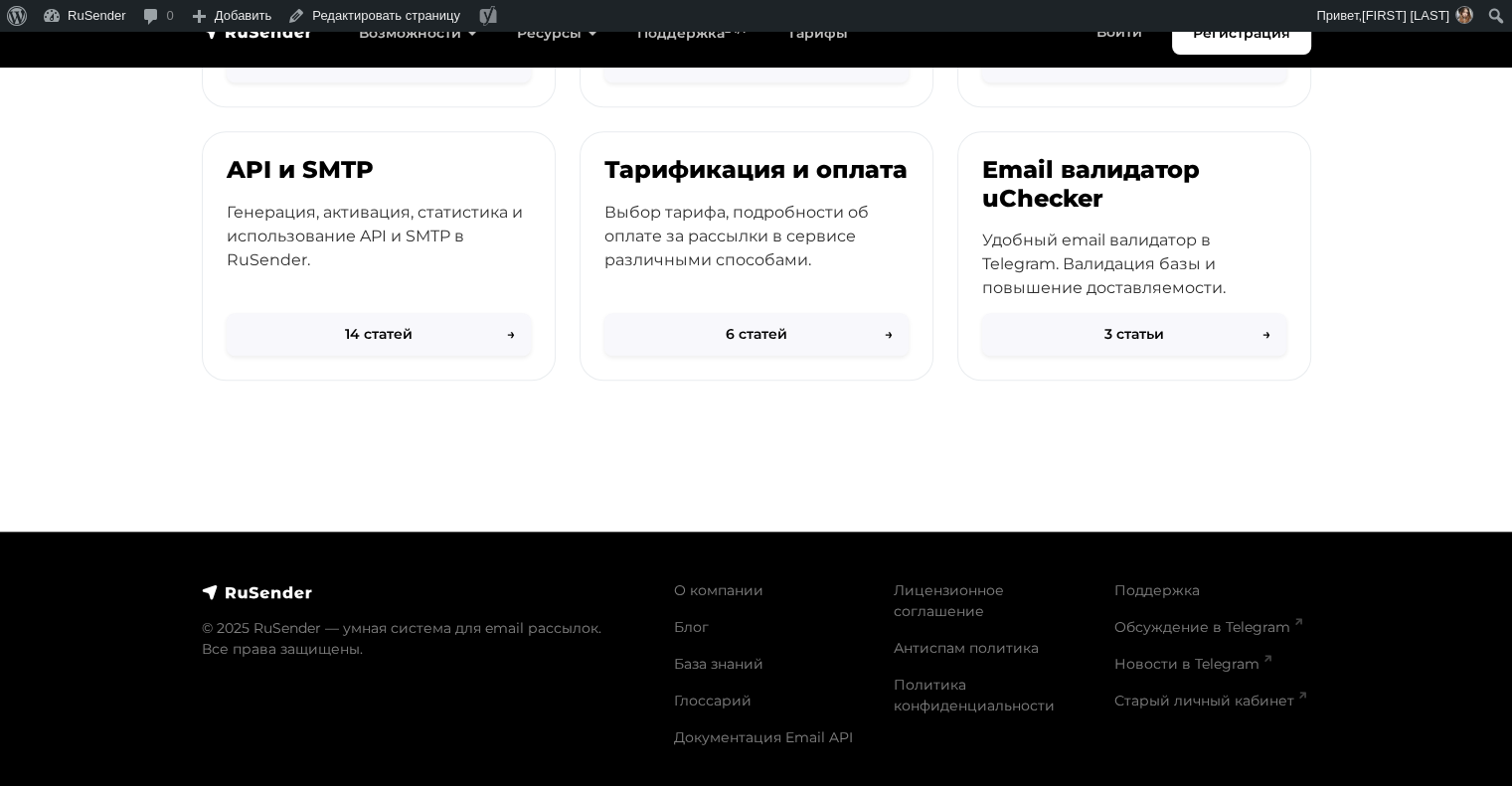 scroll, scrollTop: 852, scrollLeft: 0, axis: vertical 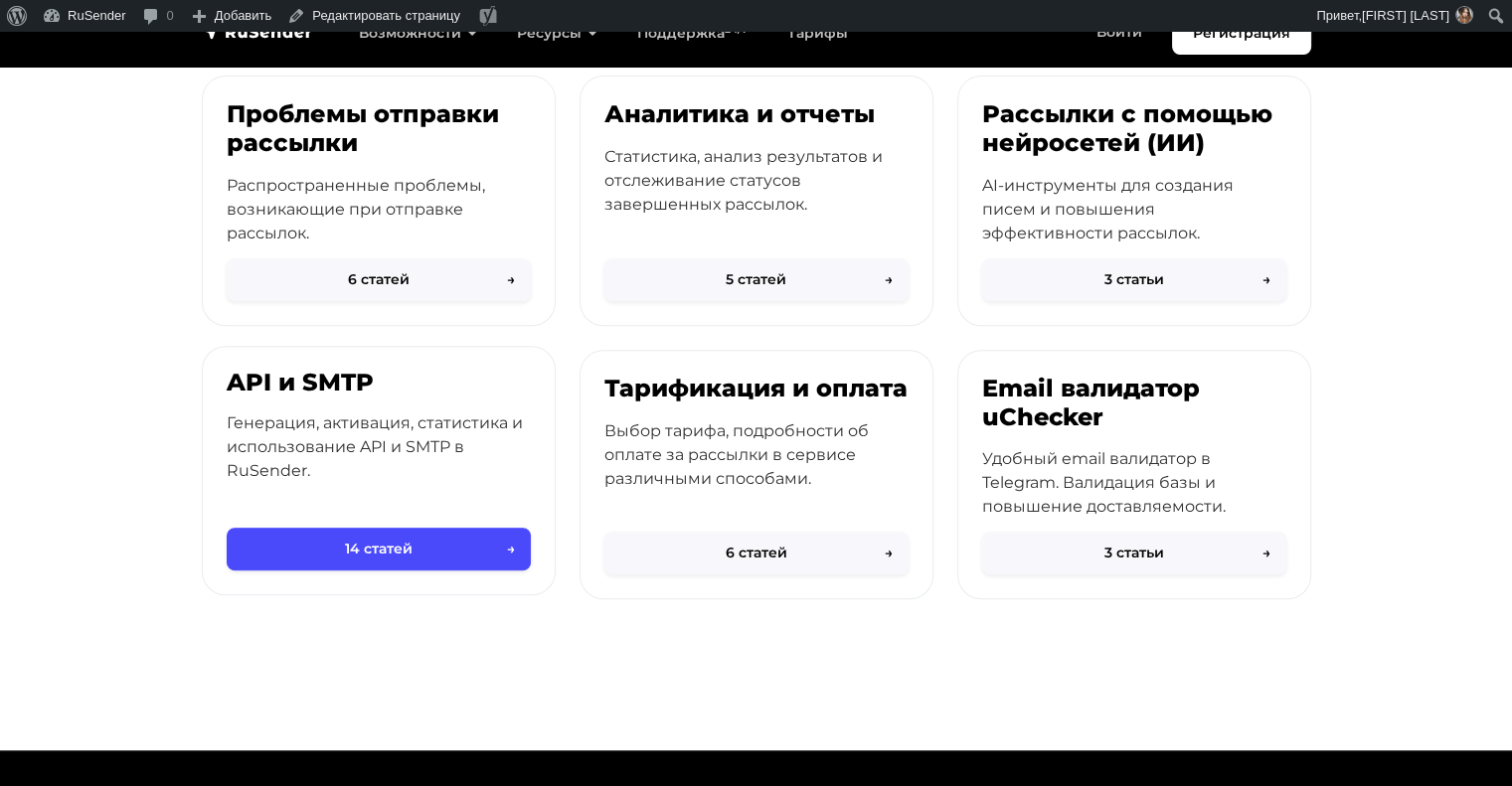 click on "Генерация, активация, статистика и использование API и SMTP в RuSender." at bounding box center [379, 447] 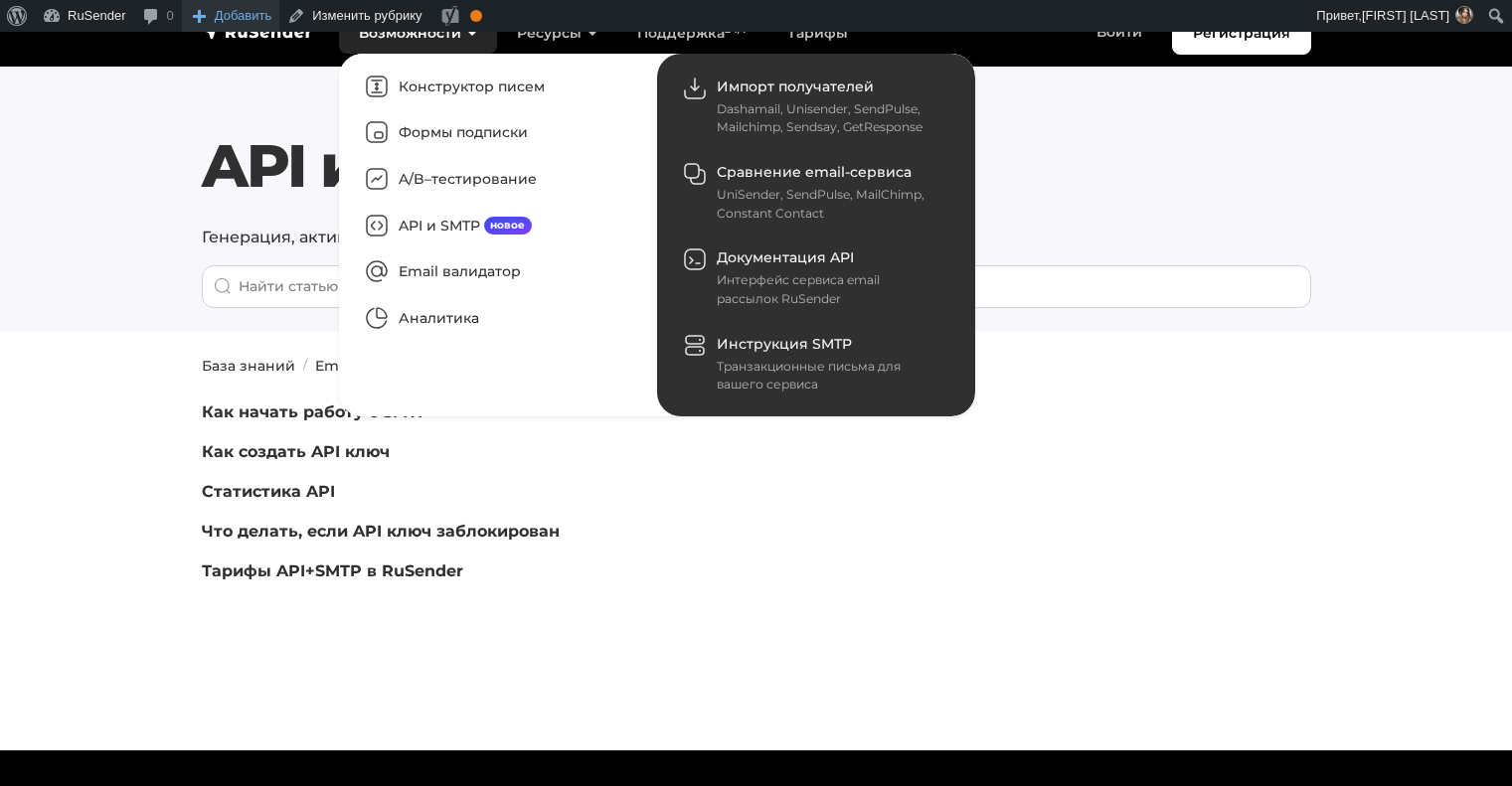 scroll, scrollTop: 0, scrollLeft: 0, axis: both 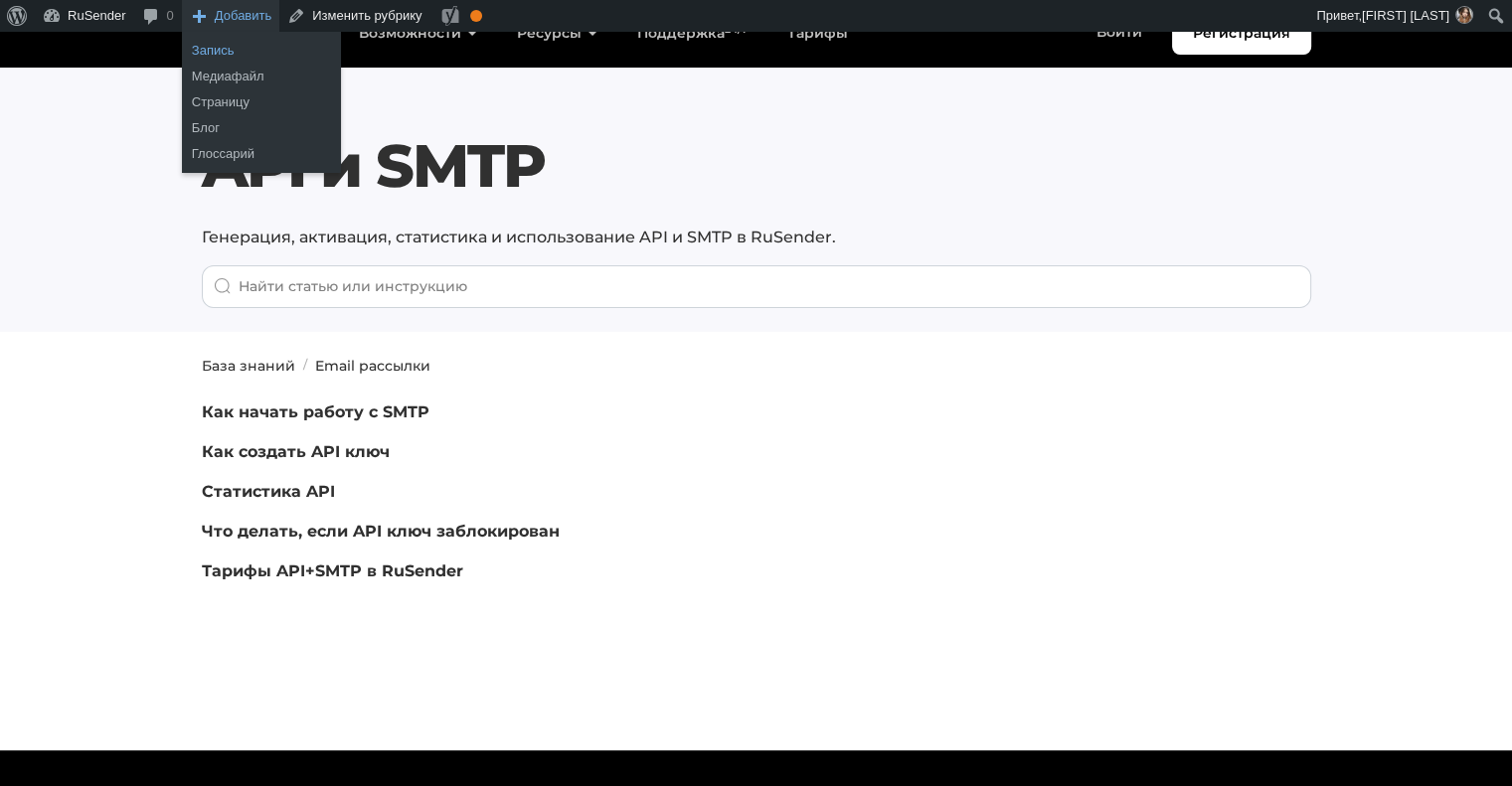 click on "Запись" at bounding box center [261, 51] 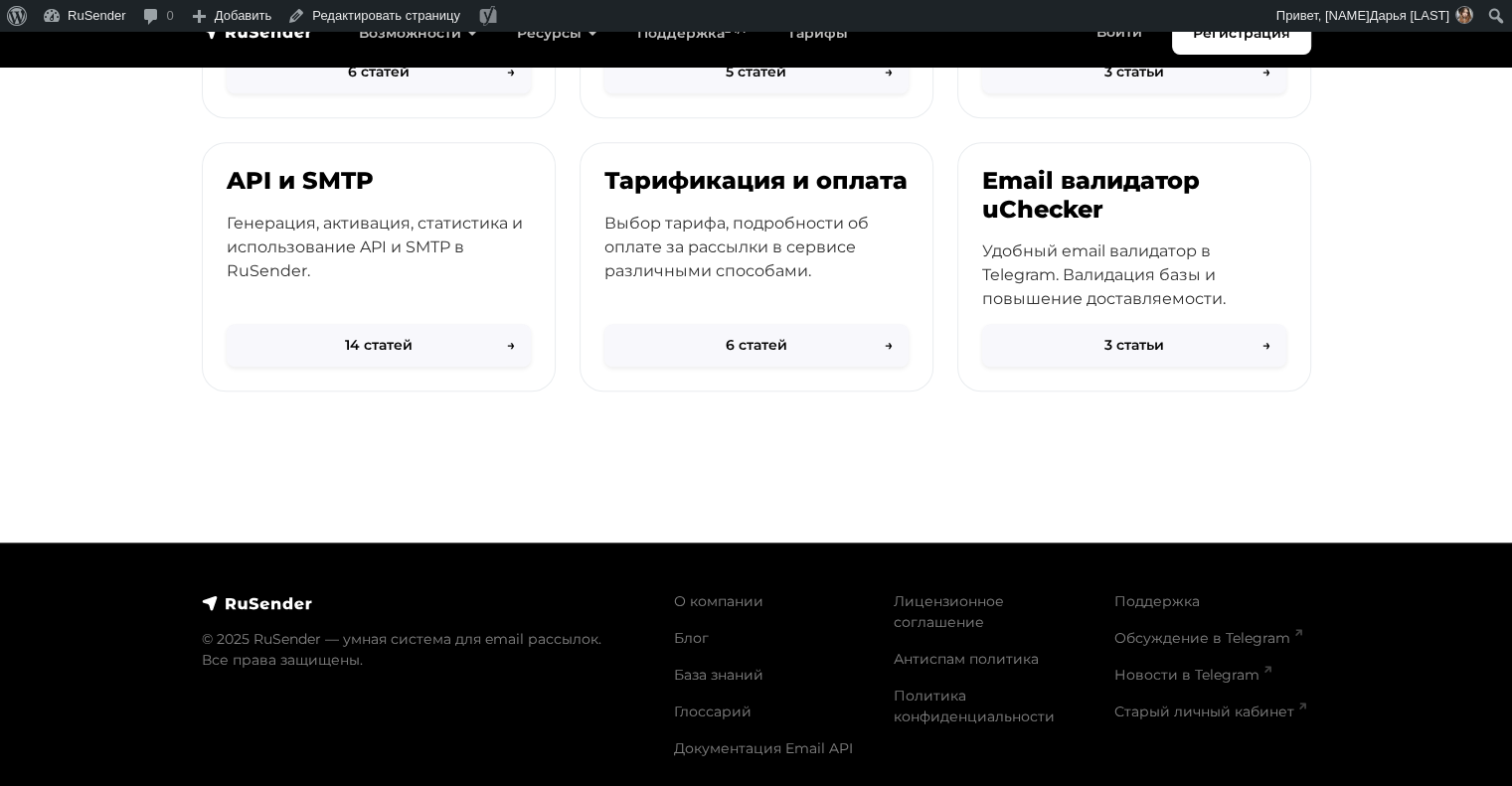 scroll, scrollTop: 1070, scrollLeft: 0, axis: vertical 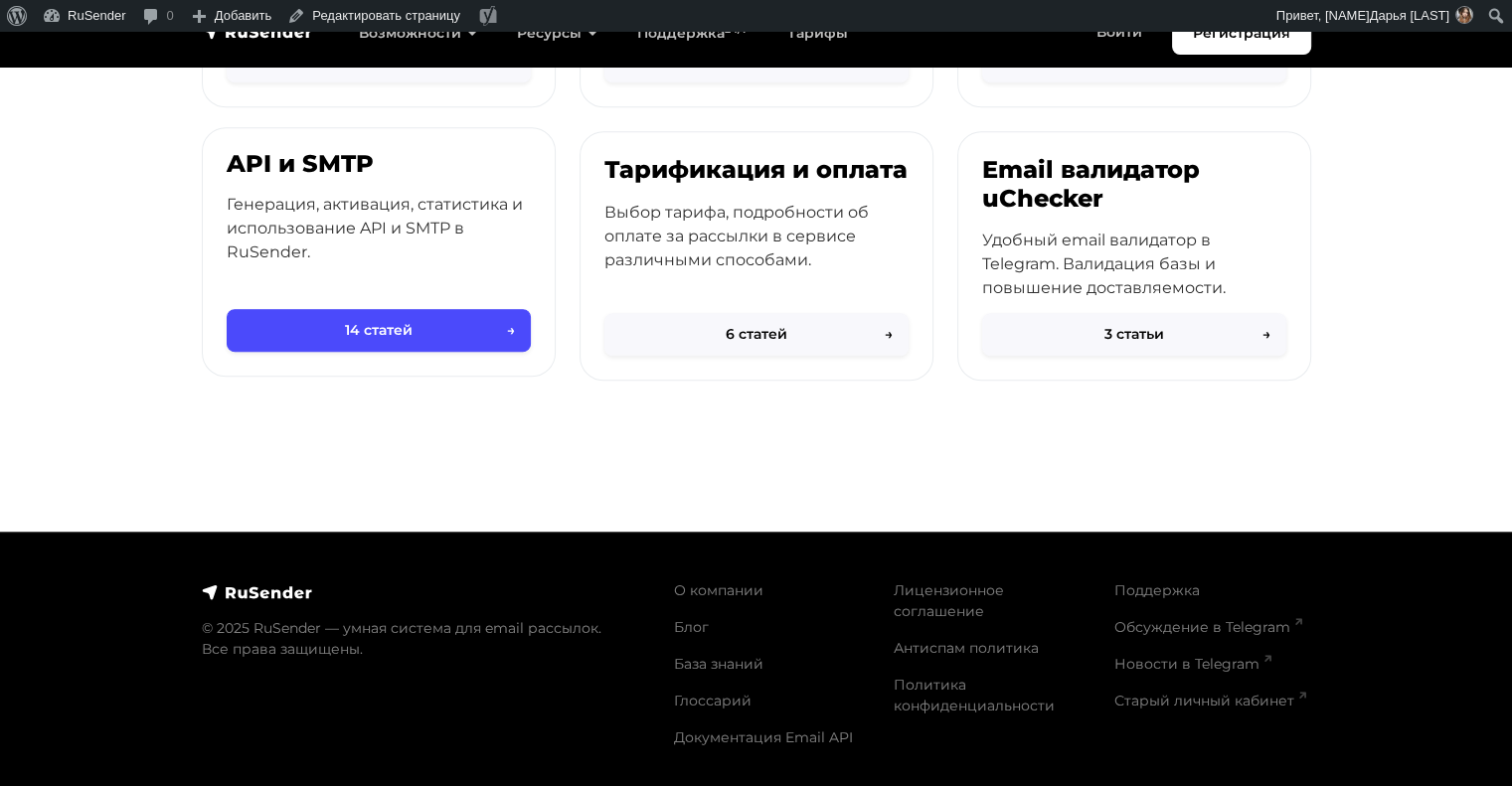 click on "API и SMTP
Генерация, активация, статистика и использование API и SMTP в RuSender." at bounding box center (379, 233) 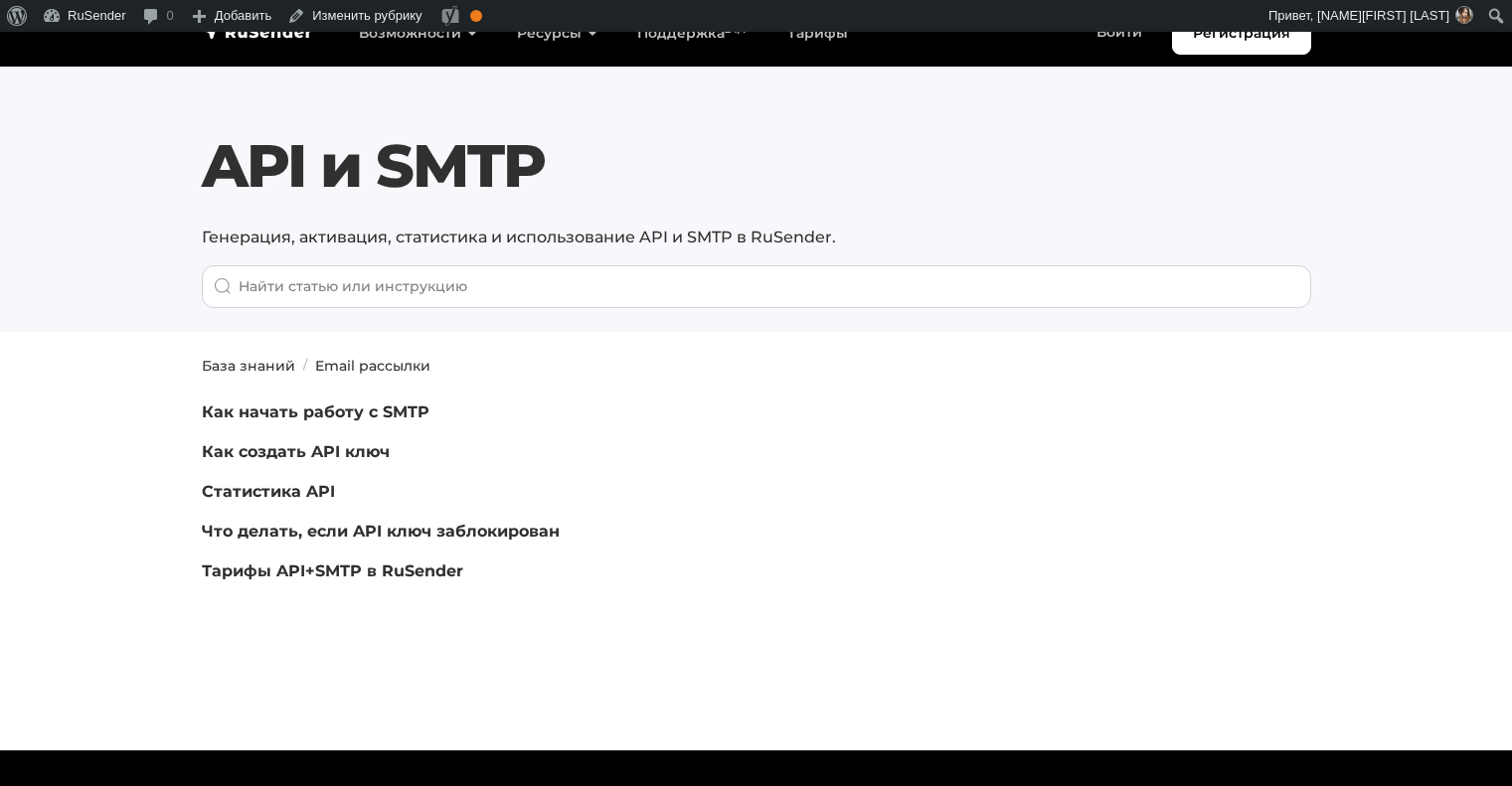 scroll, scrollTop: 0, scrollLeft: 0, axis: both 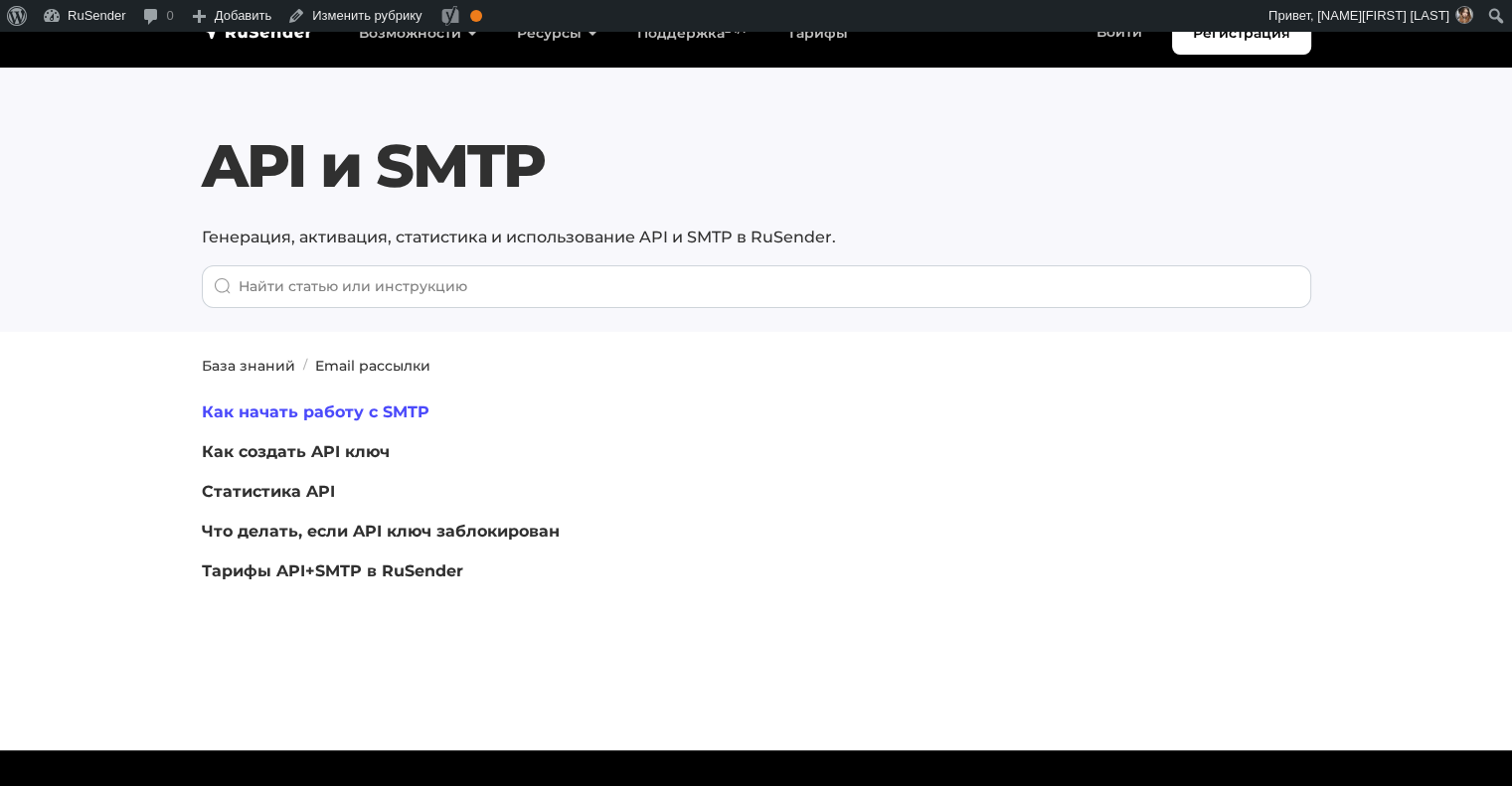 click on "Как начать работу с SMTP" at bounding box center [315, 411] 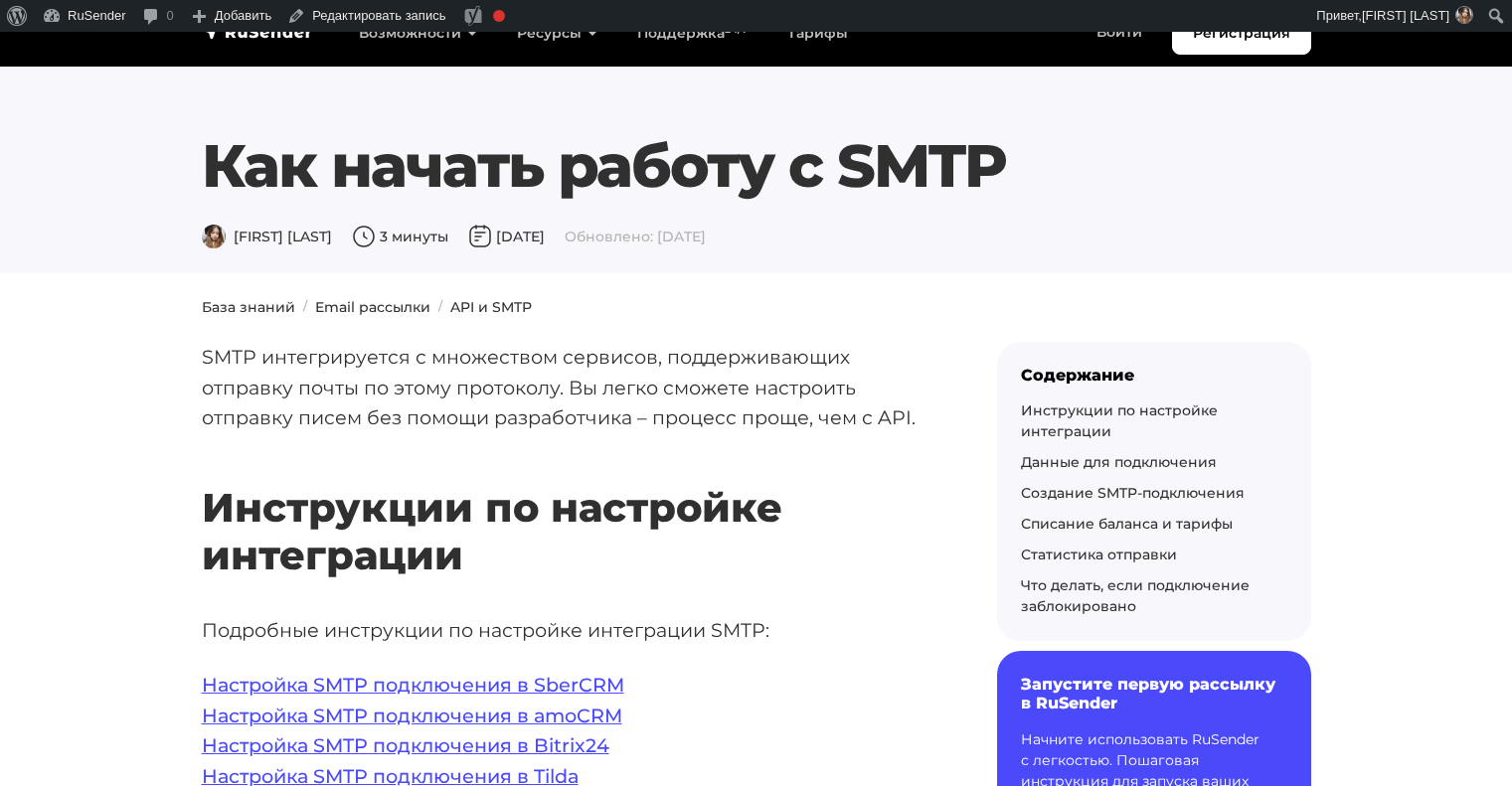 scroll, scrollTop: 0, scrollLeft: 0, axis: both 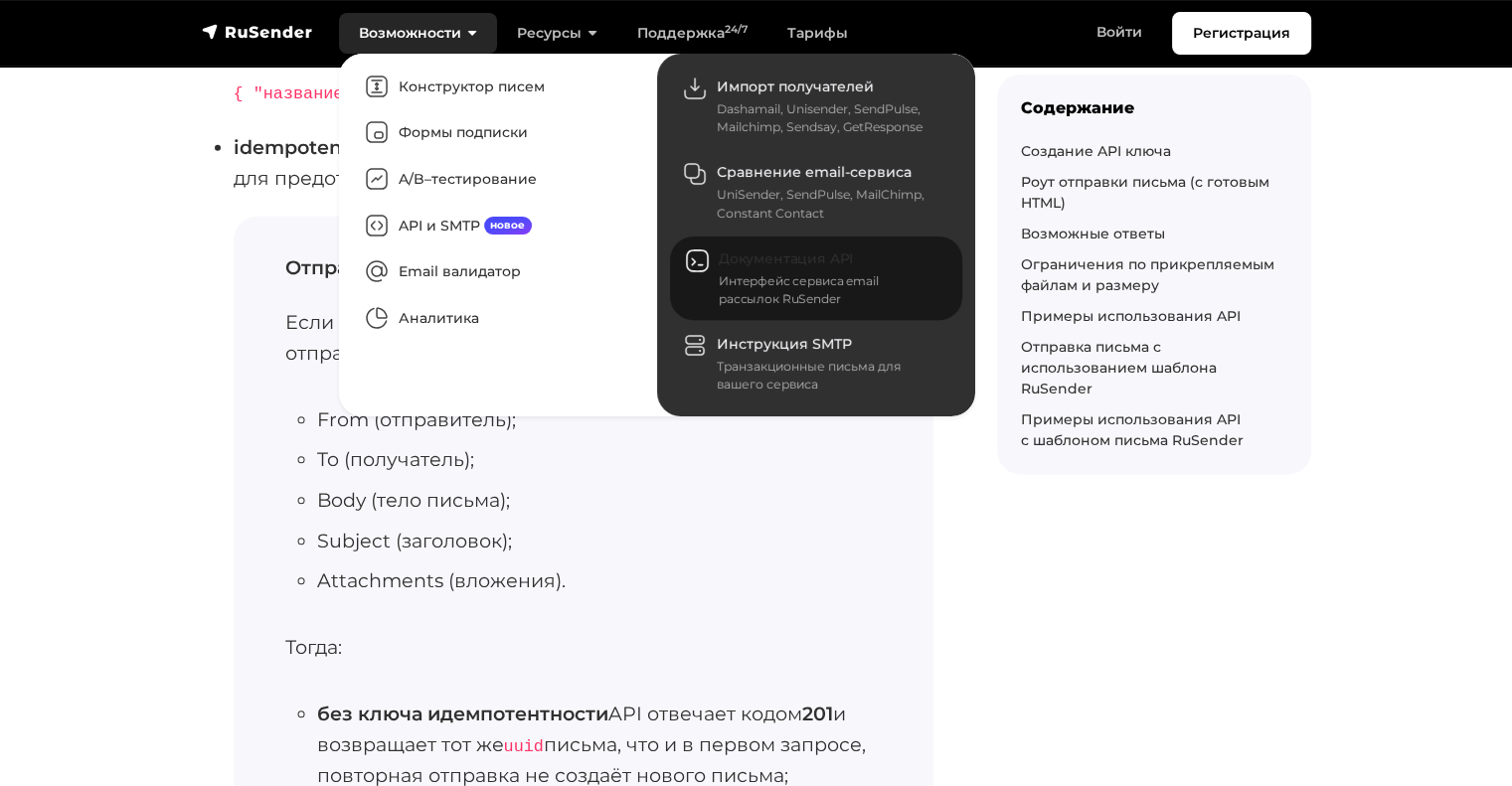 click on "Документация API" at bounding box center [785, 258] 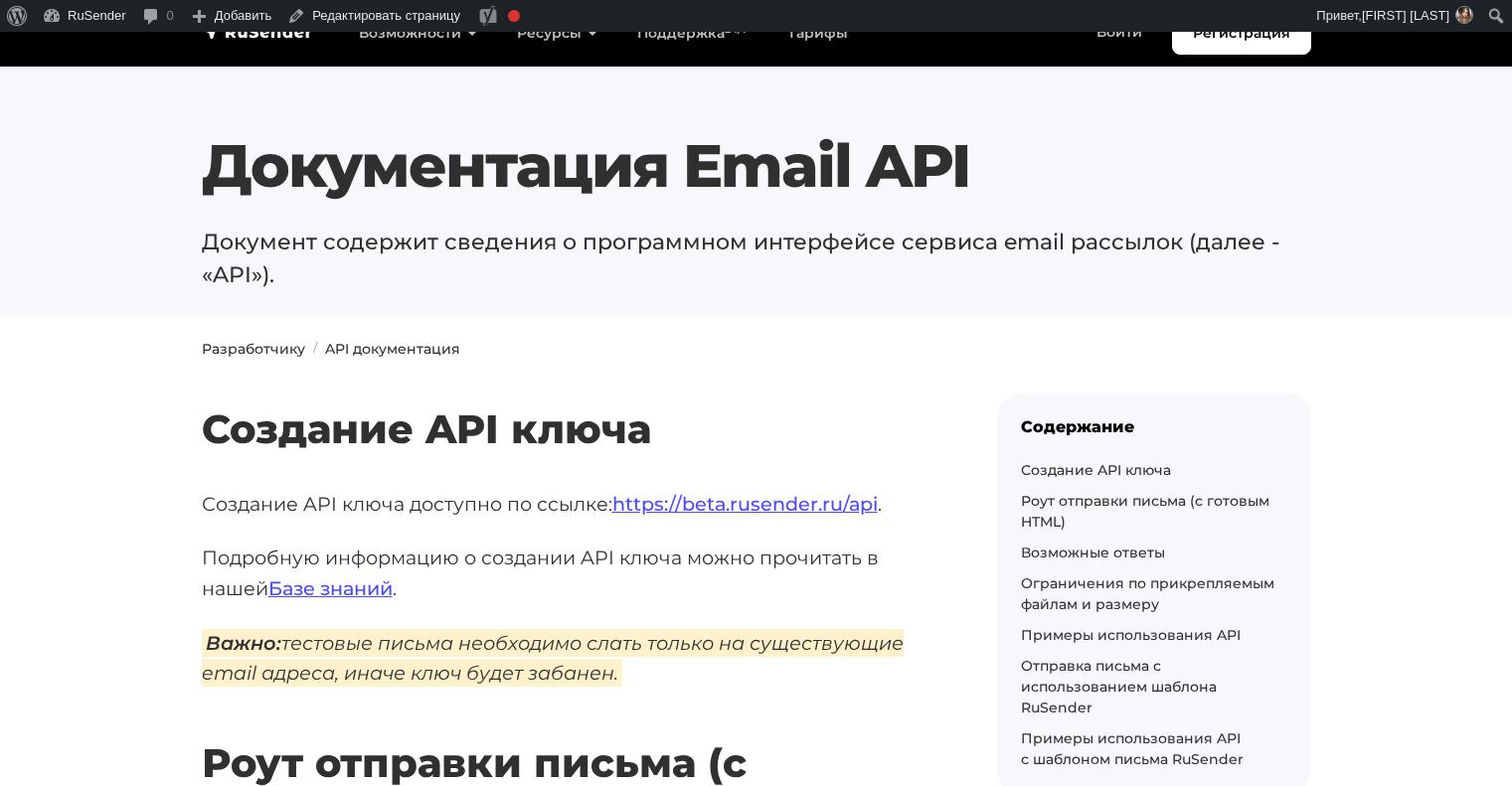 scroll, scrollTop: 262, scrollLeft: 0, axis: vertical 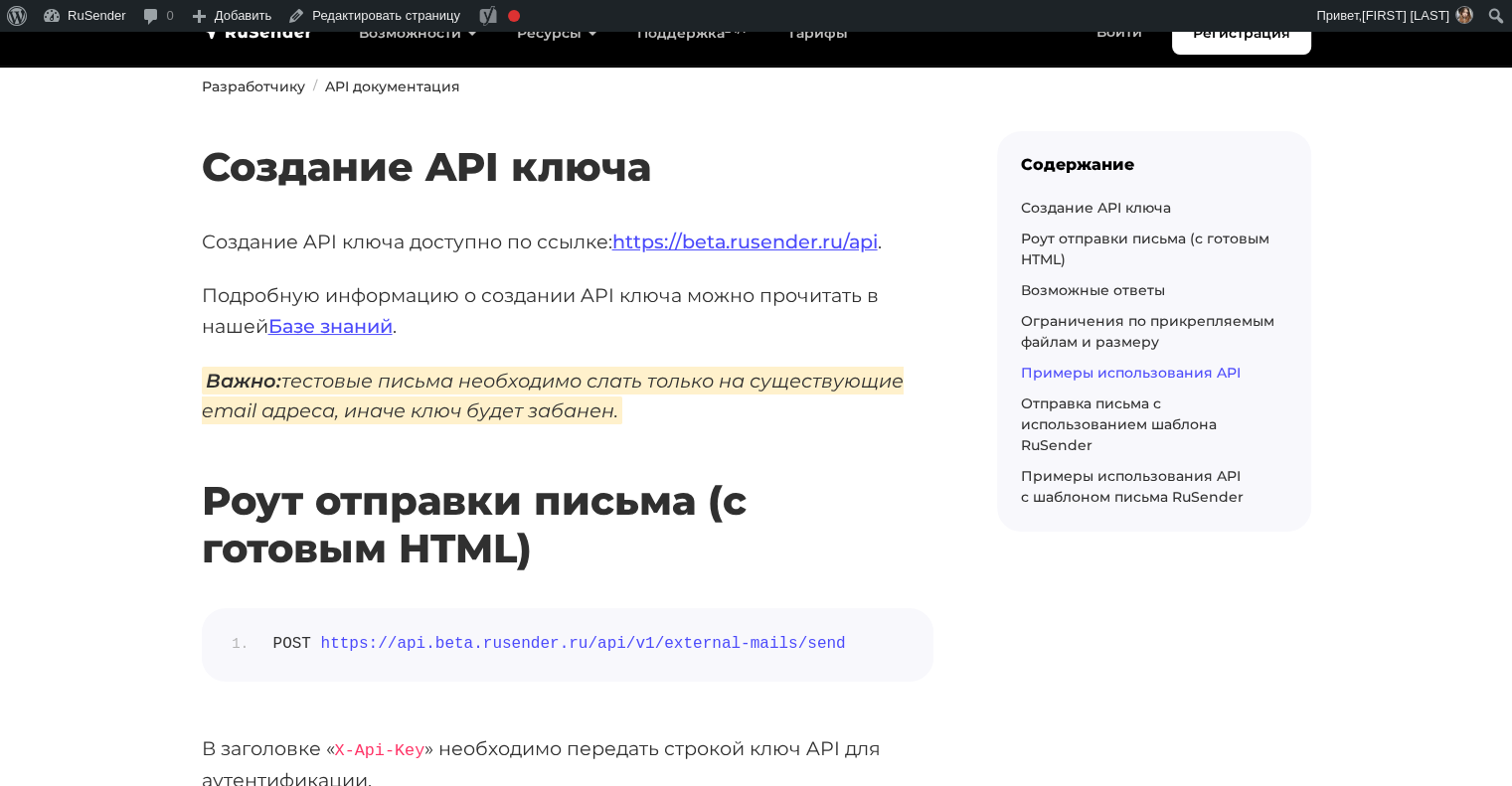 click on "Примеры использования API" at bounding box center [1130, 373] 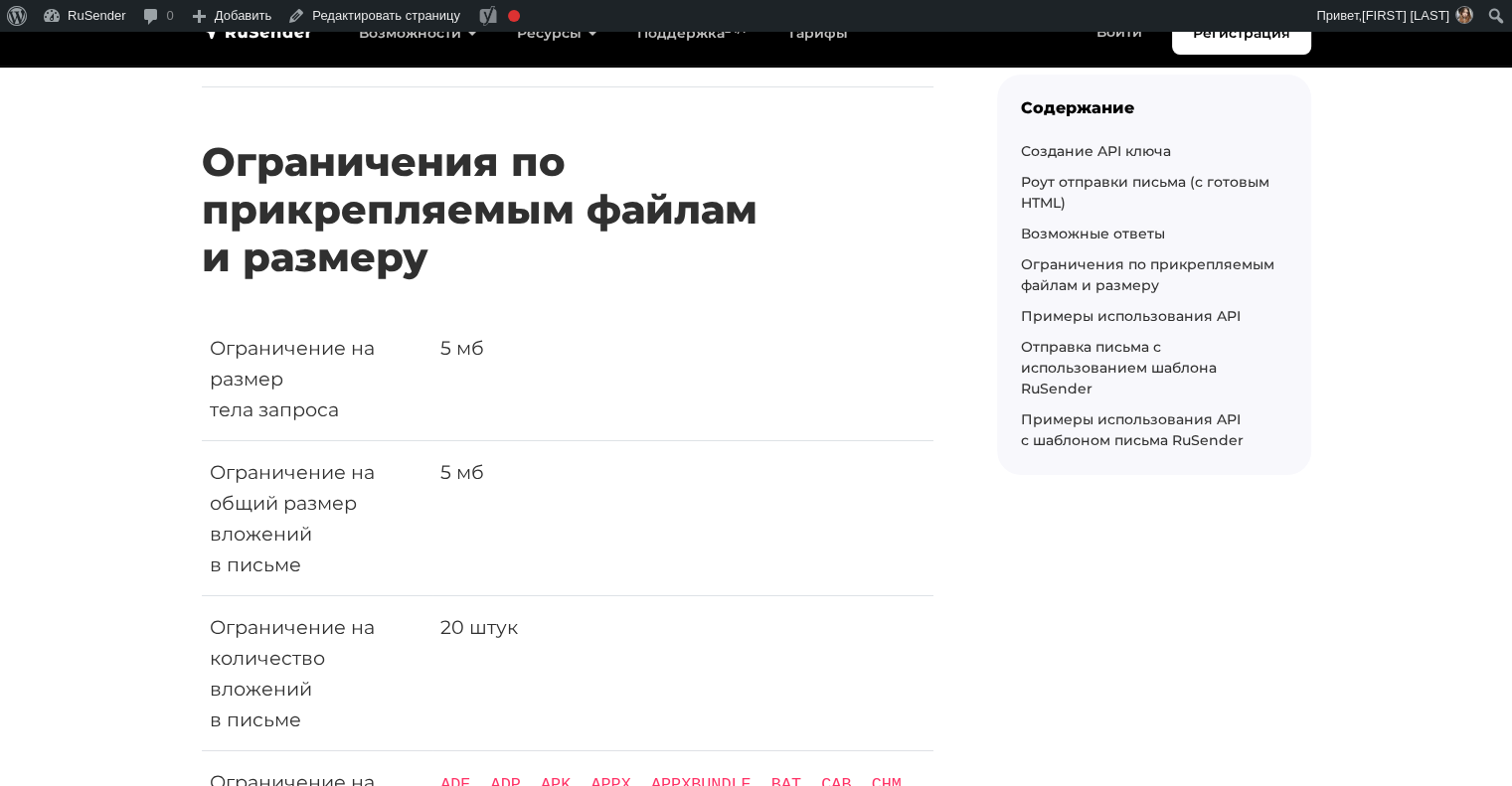 scroll, scrollTop: 7972, scrollLeft: 0, axis: vertical 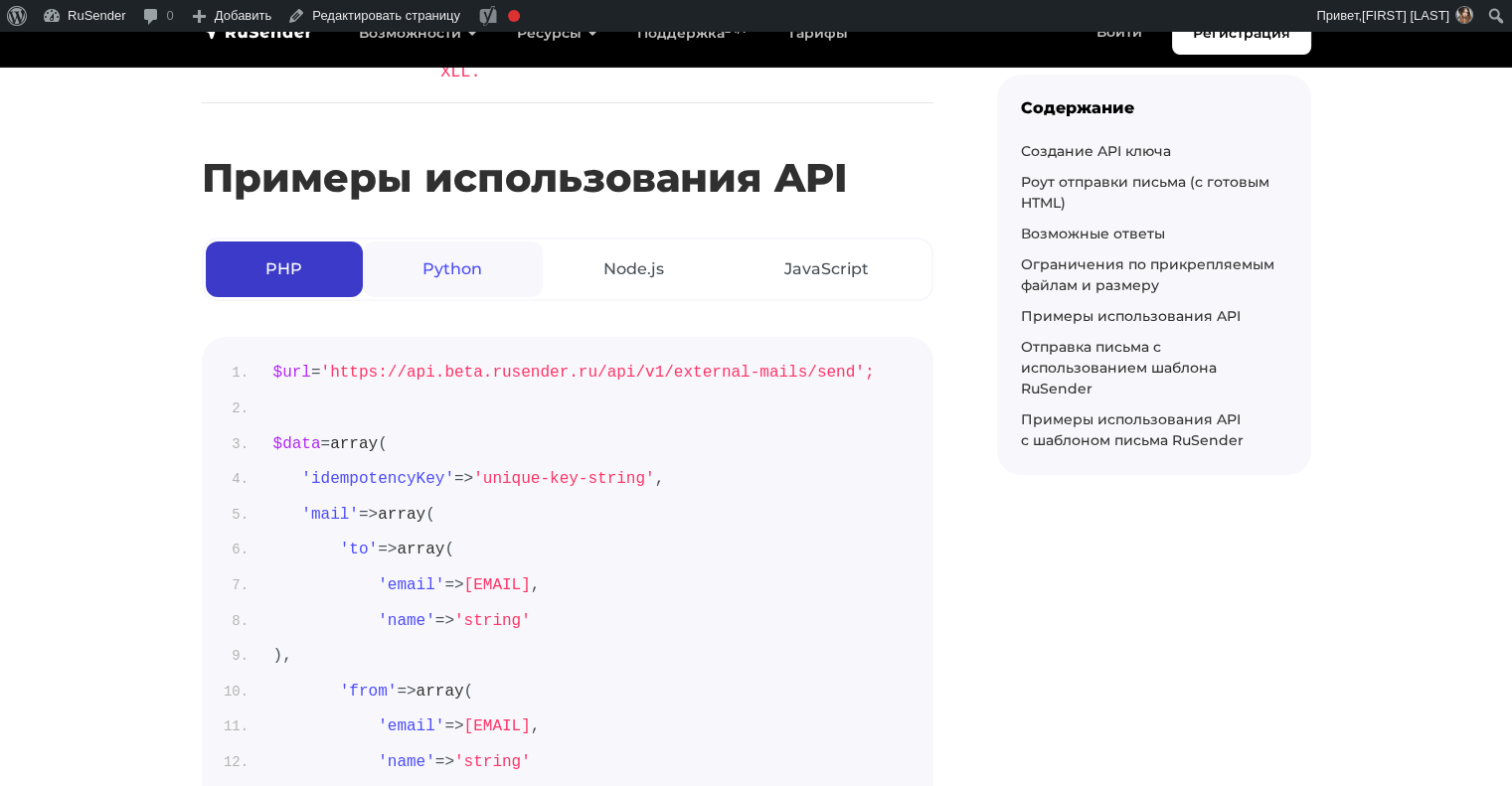 click on "Python" at bounding box center (452, 269) 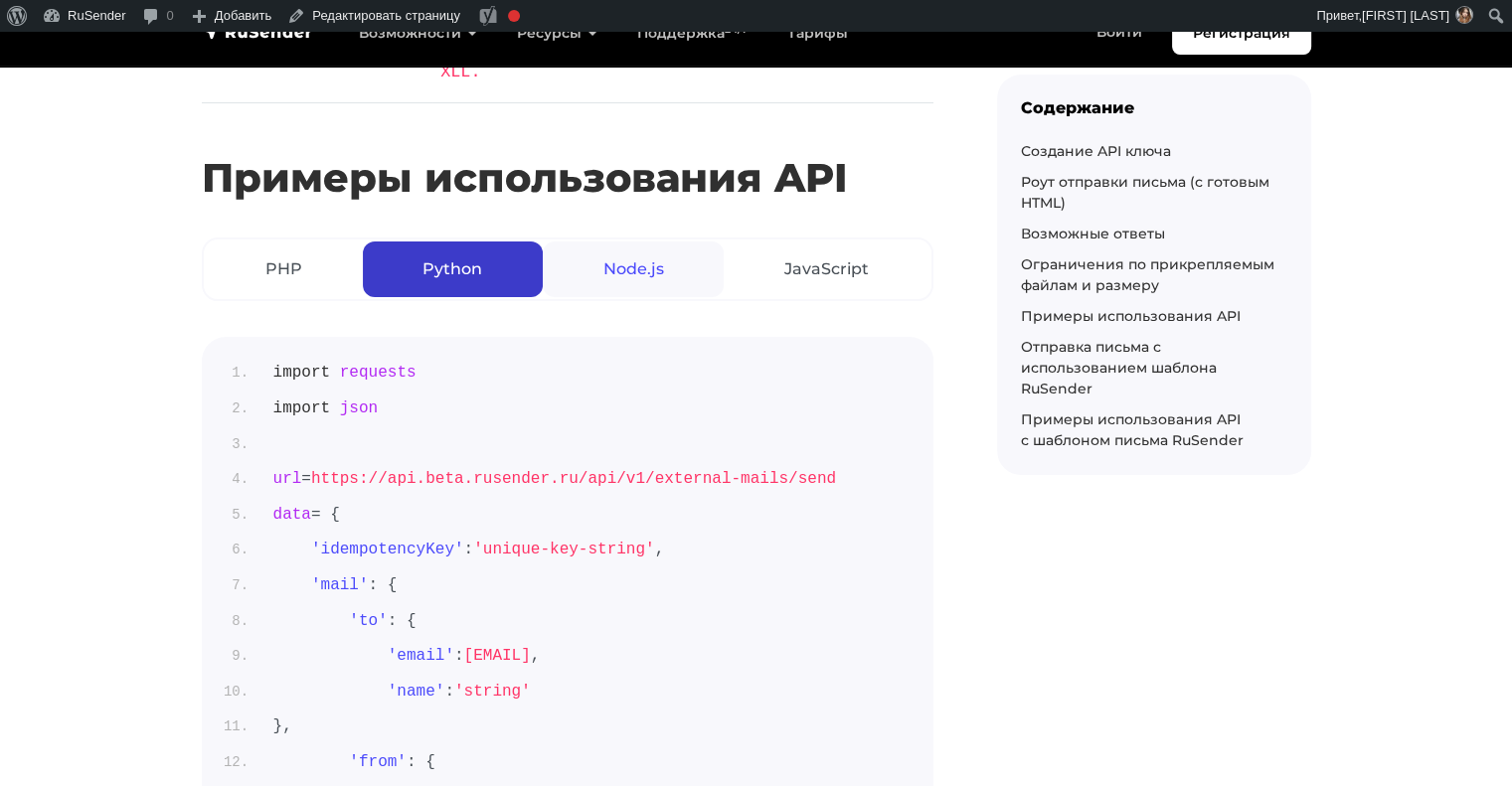 click on "Node.js" at bounding box center (633, 269) 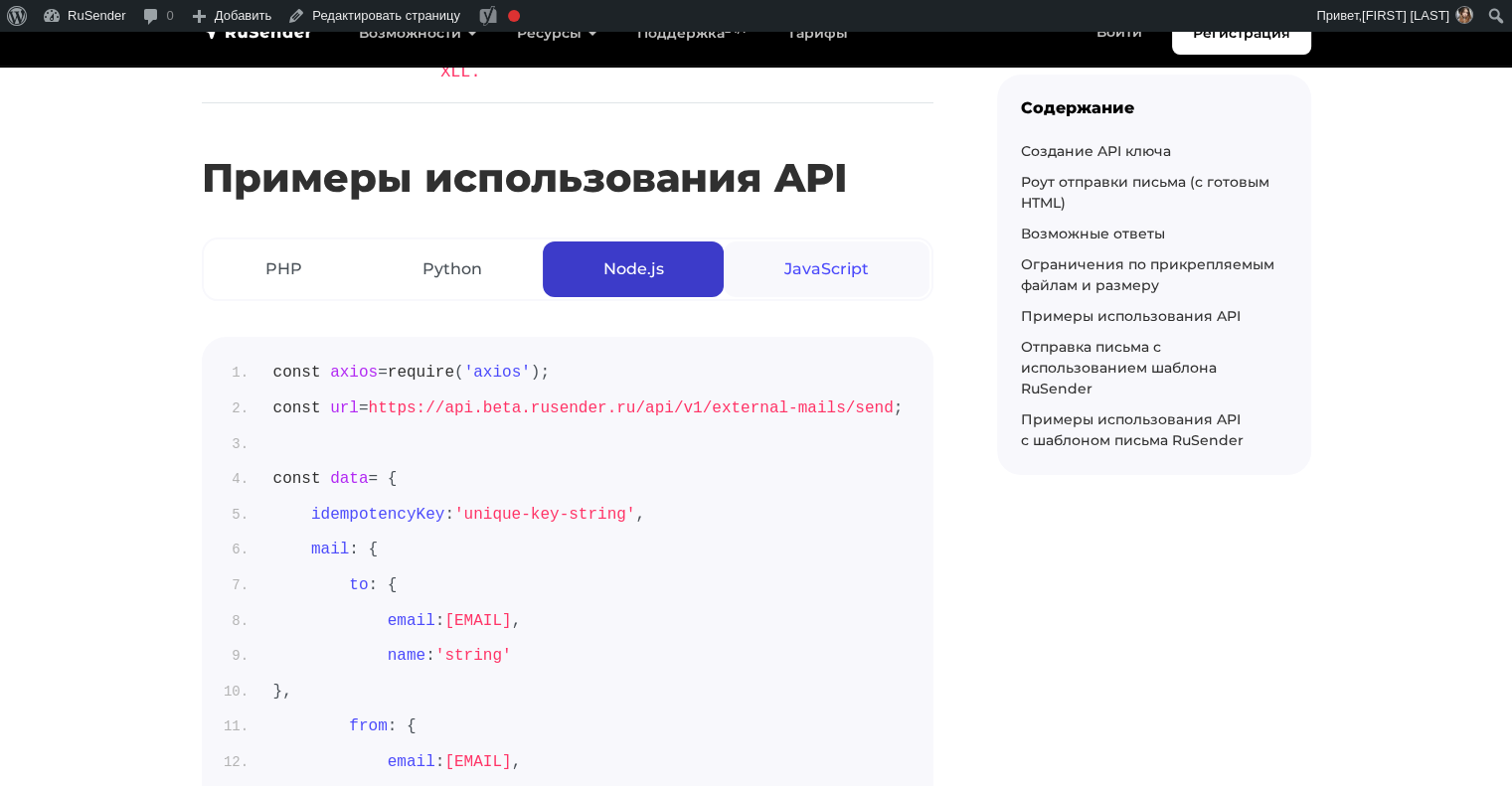 click on "JavaScript" at bounding box center [826, 269] 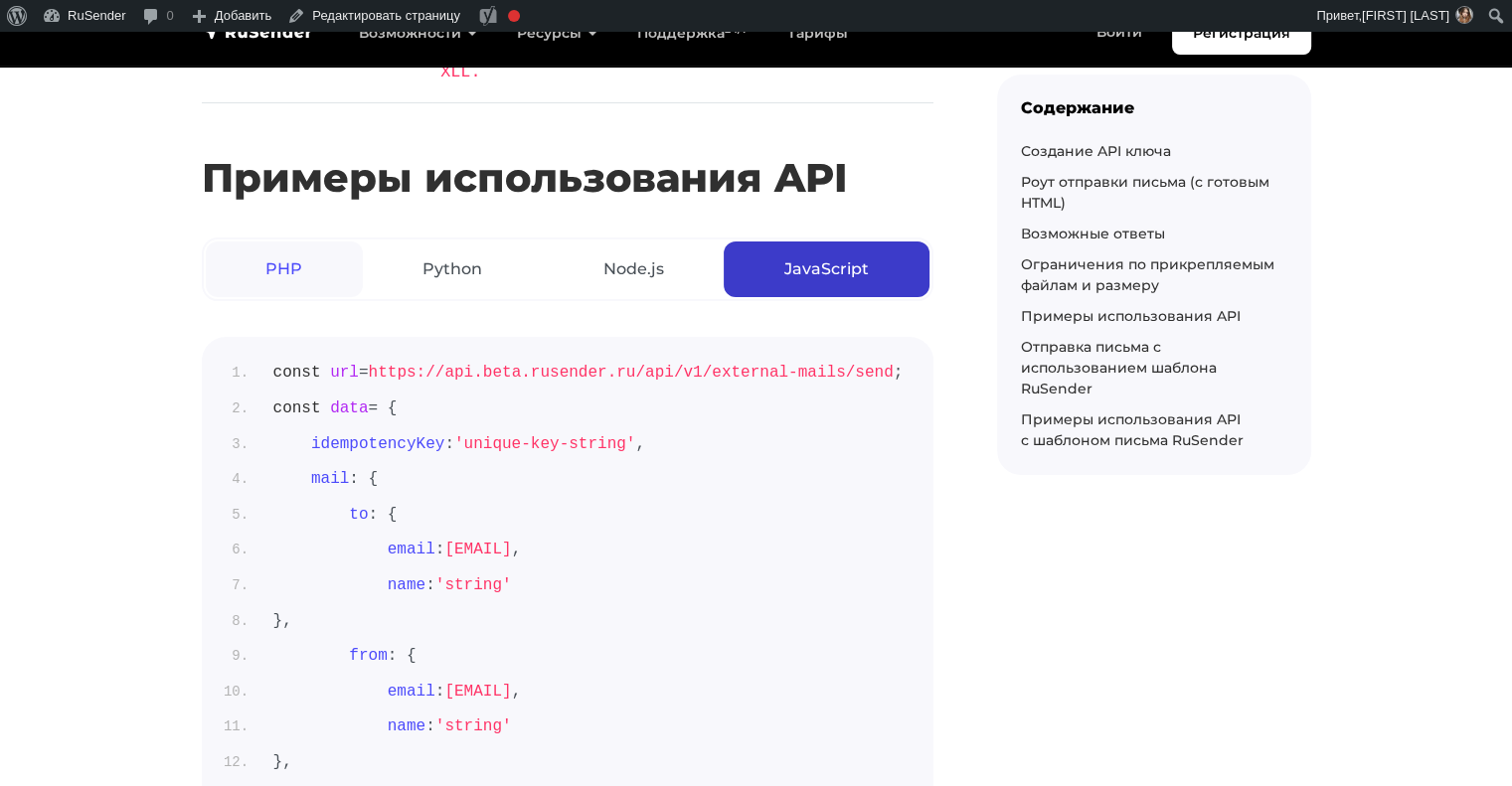 click on "PHP" at bounding box center [284, 269] 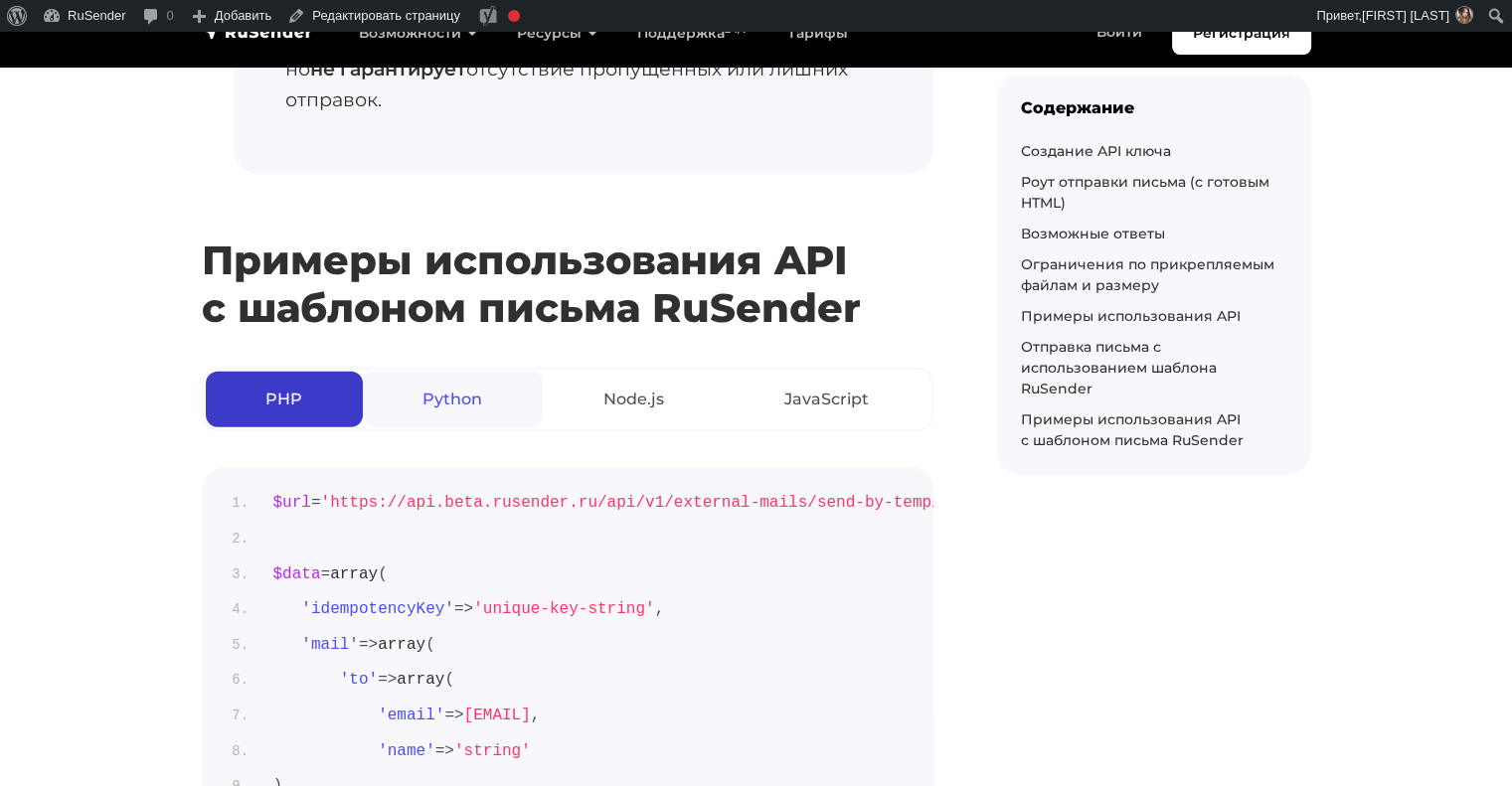 scroll, scrollTop: 13496, scrollLeft: 0, axis: vertical 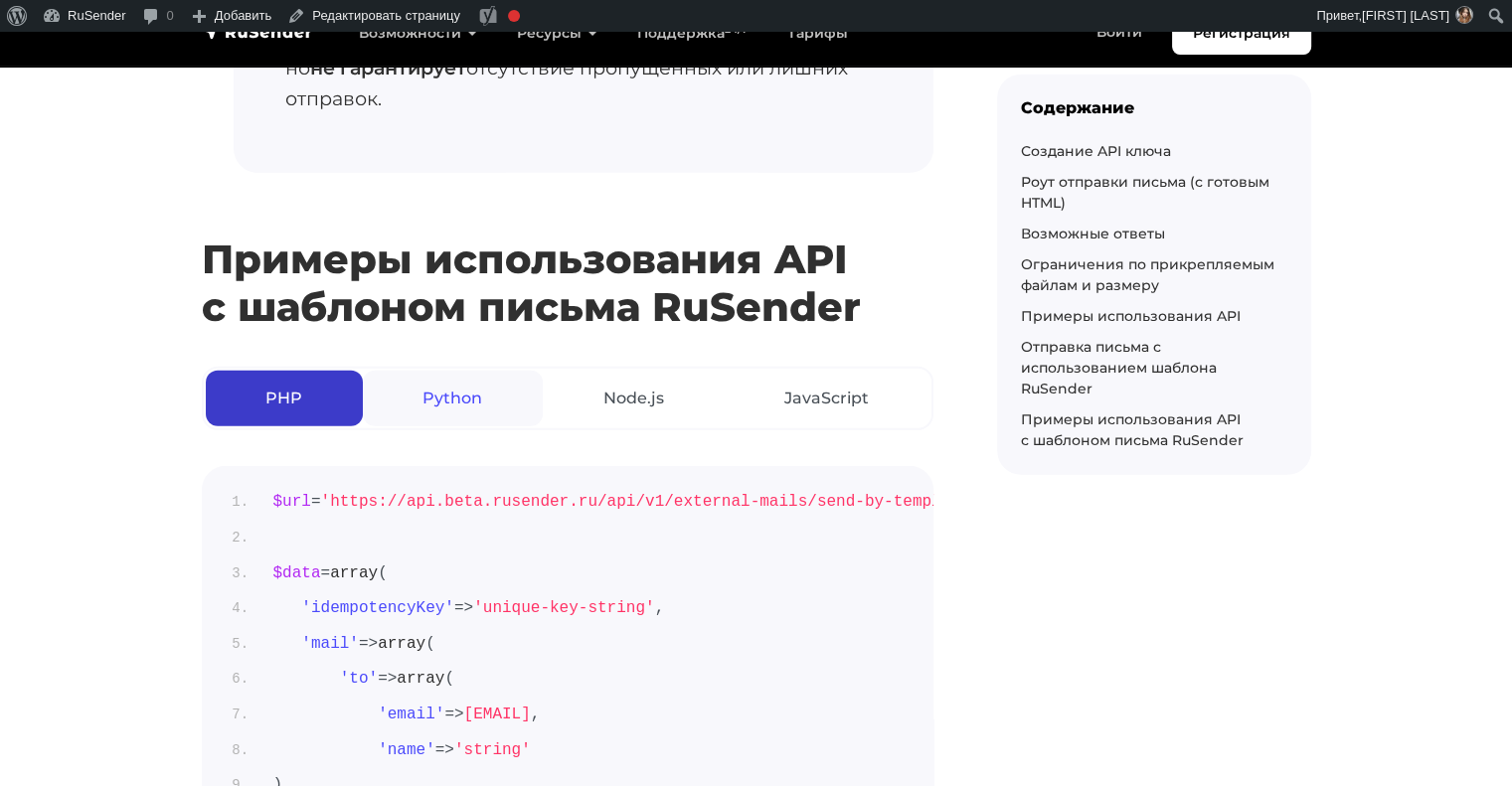 click on "Python" at bounding box center [452, 398] 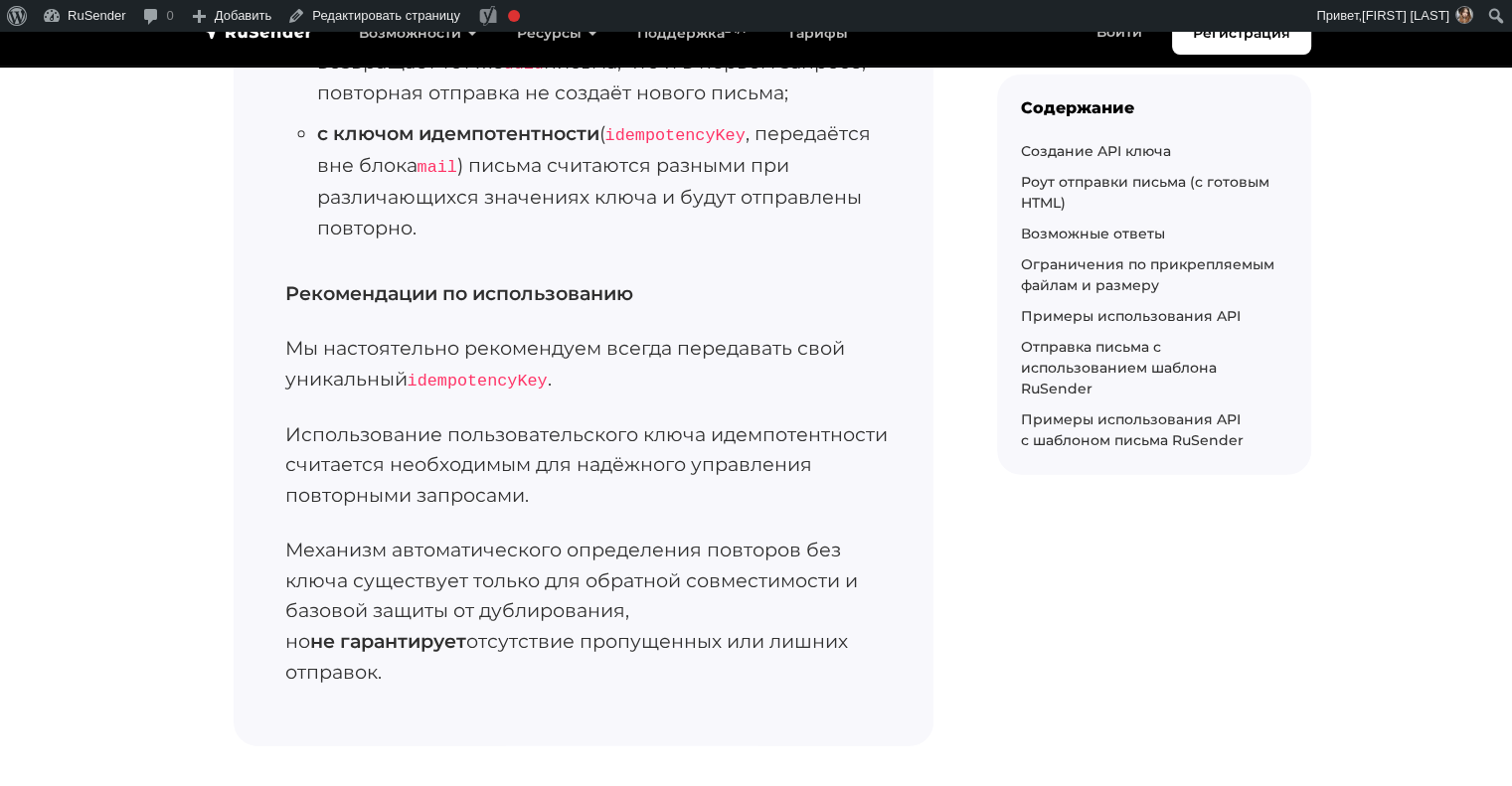 scroll, scrollTop: 12868, scrollLeft: 0, axis: vertical 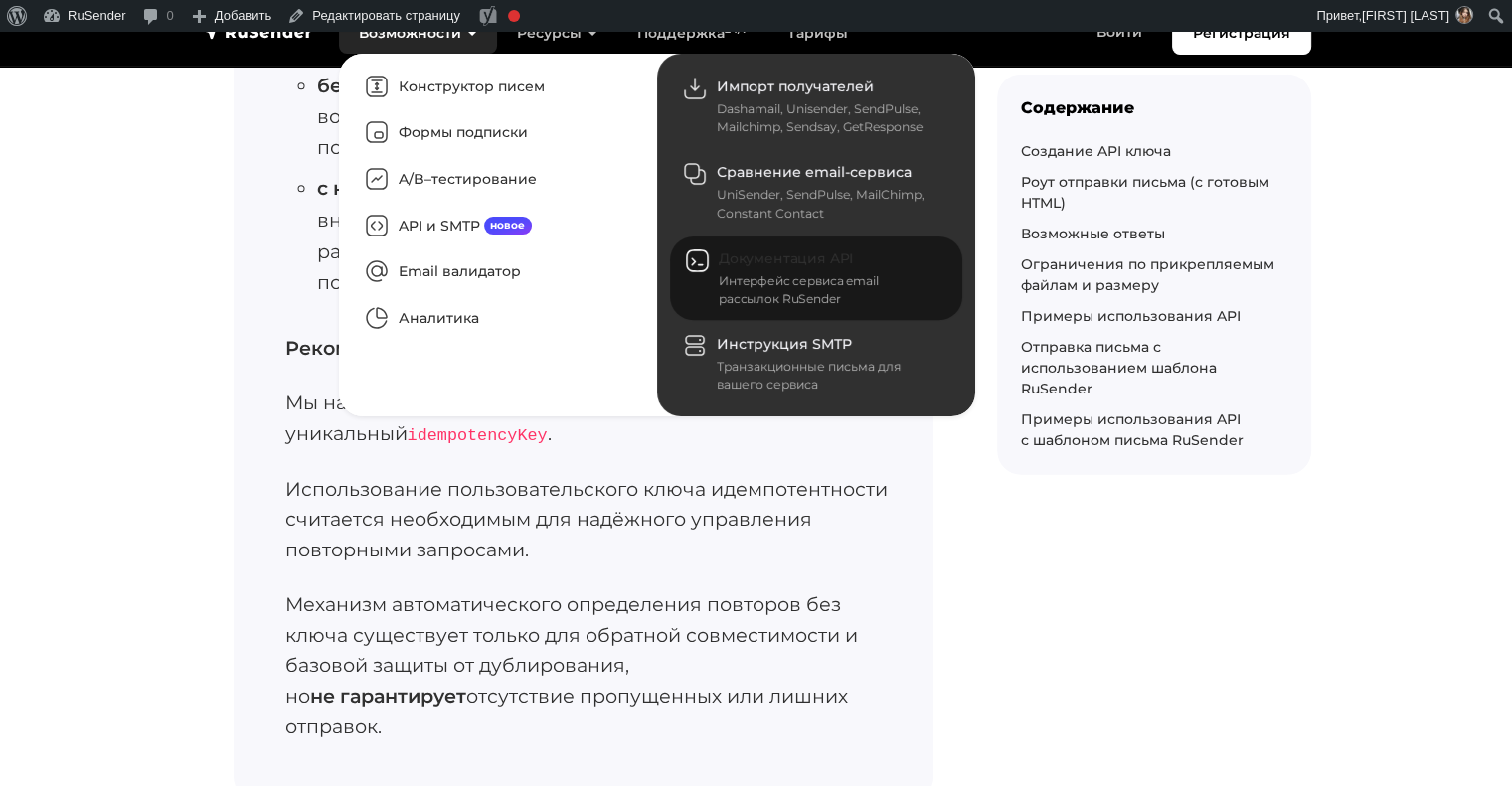 click on "Документация API
Интерфейс сервиса email рассылок RuSender" at bounding box center (816, 278) 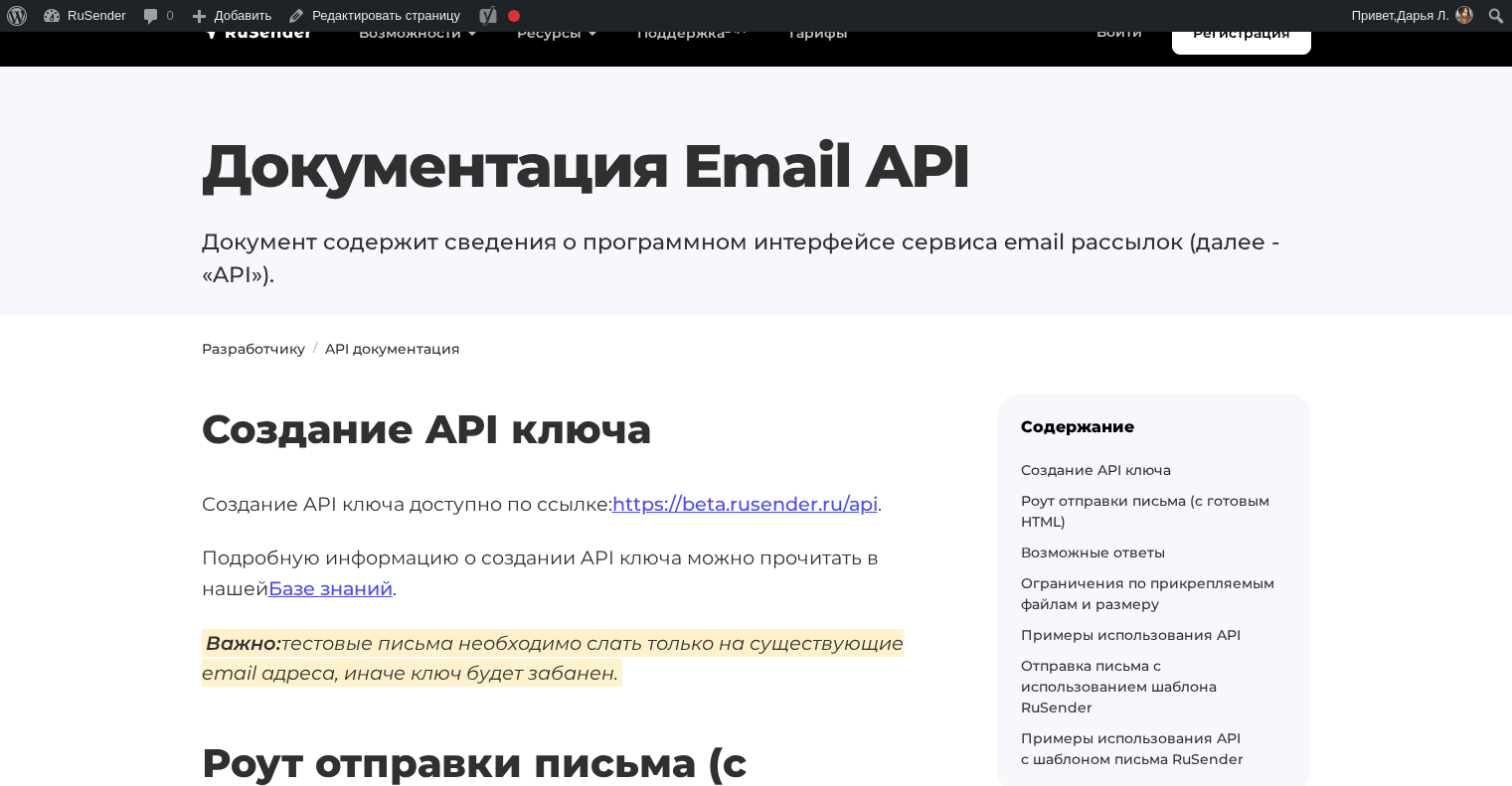 scroll, scrollTop: 0, scrollLeft: 0, axis: both 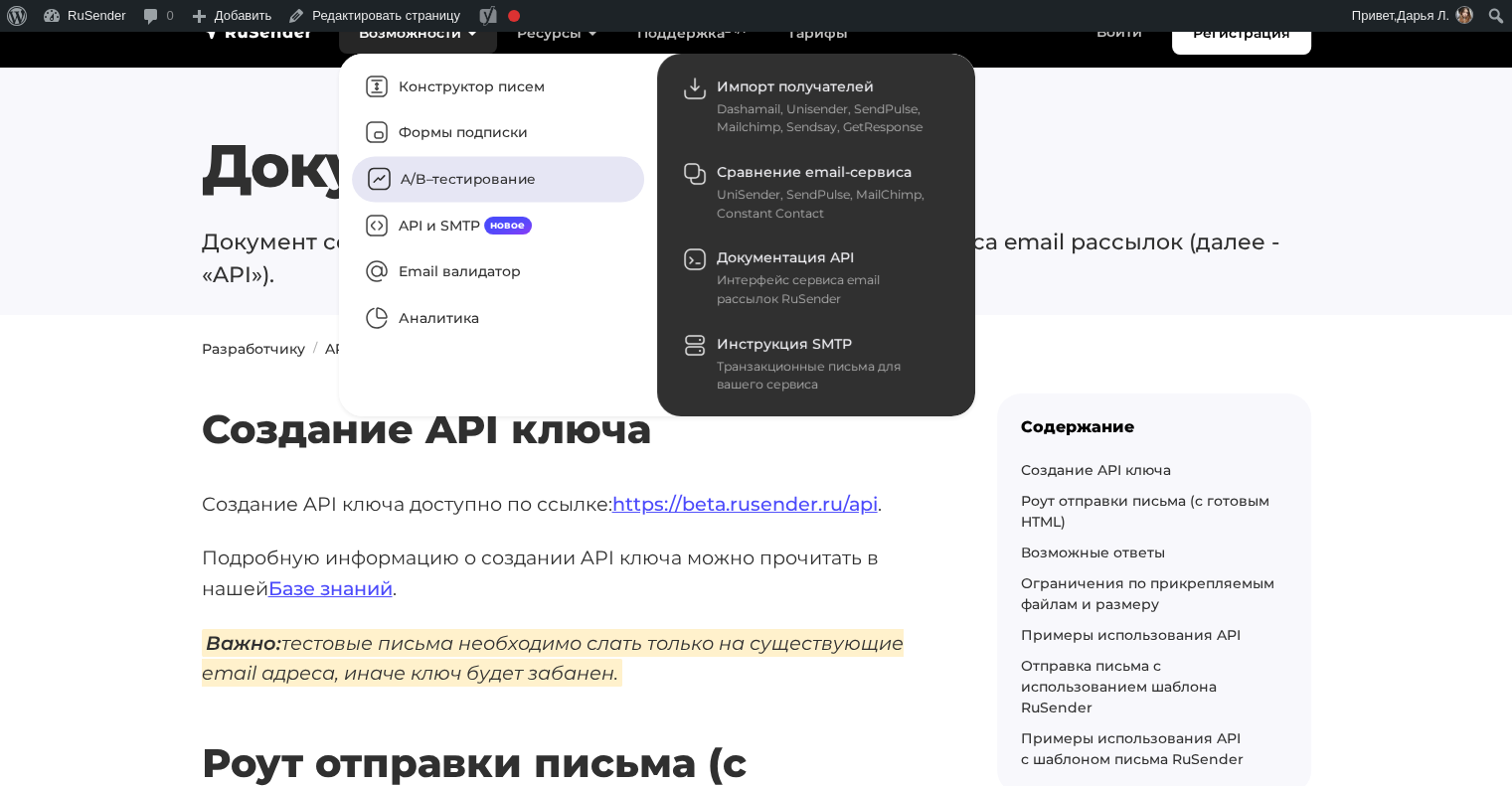 click on "A/B–тестирование" at bounding box center (498, 180) 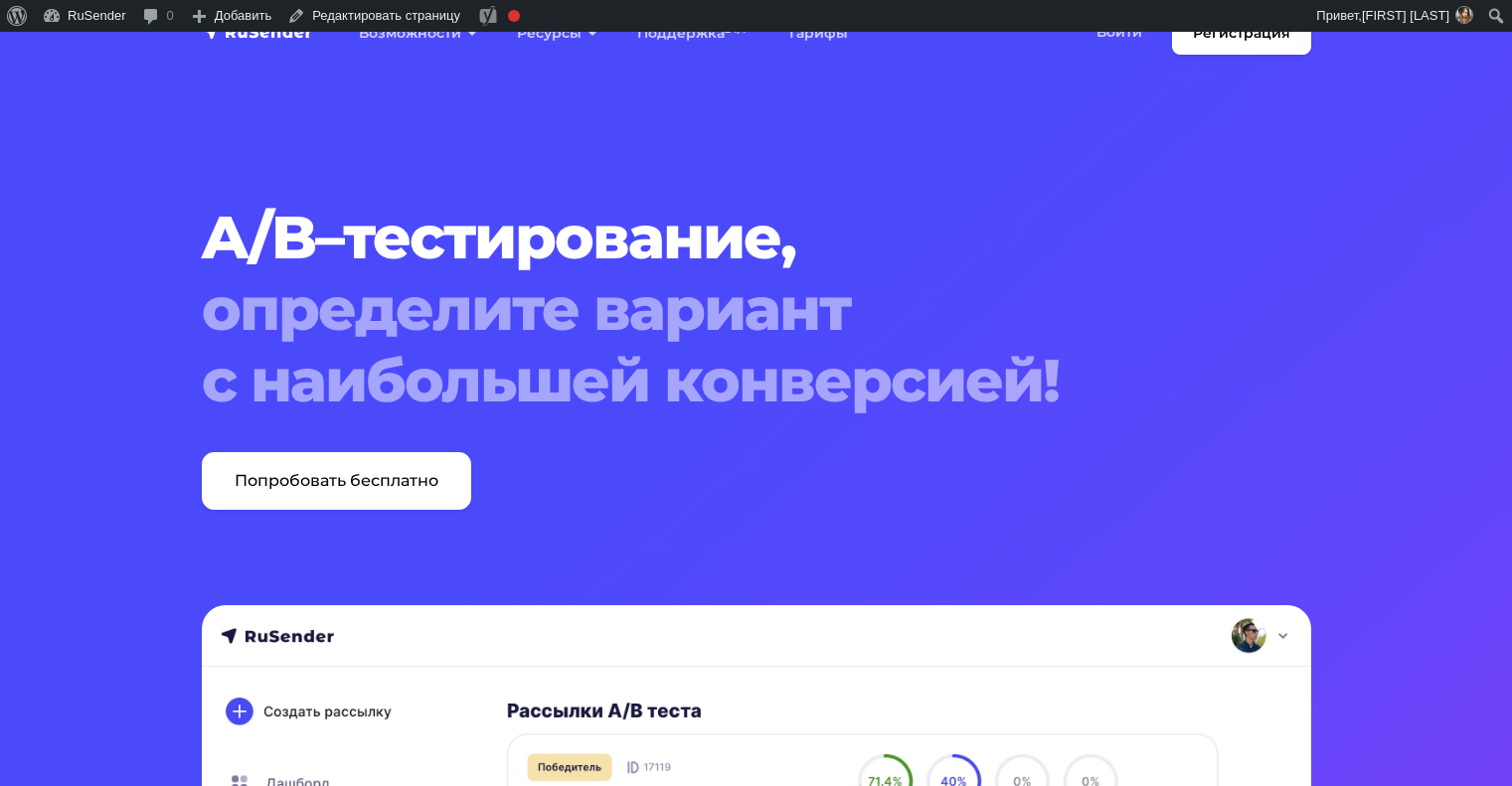 scroll, scrollTop: 0, scrollLeft: 0, axis: both 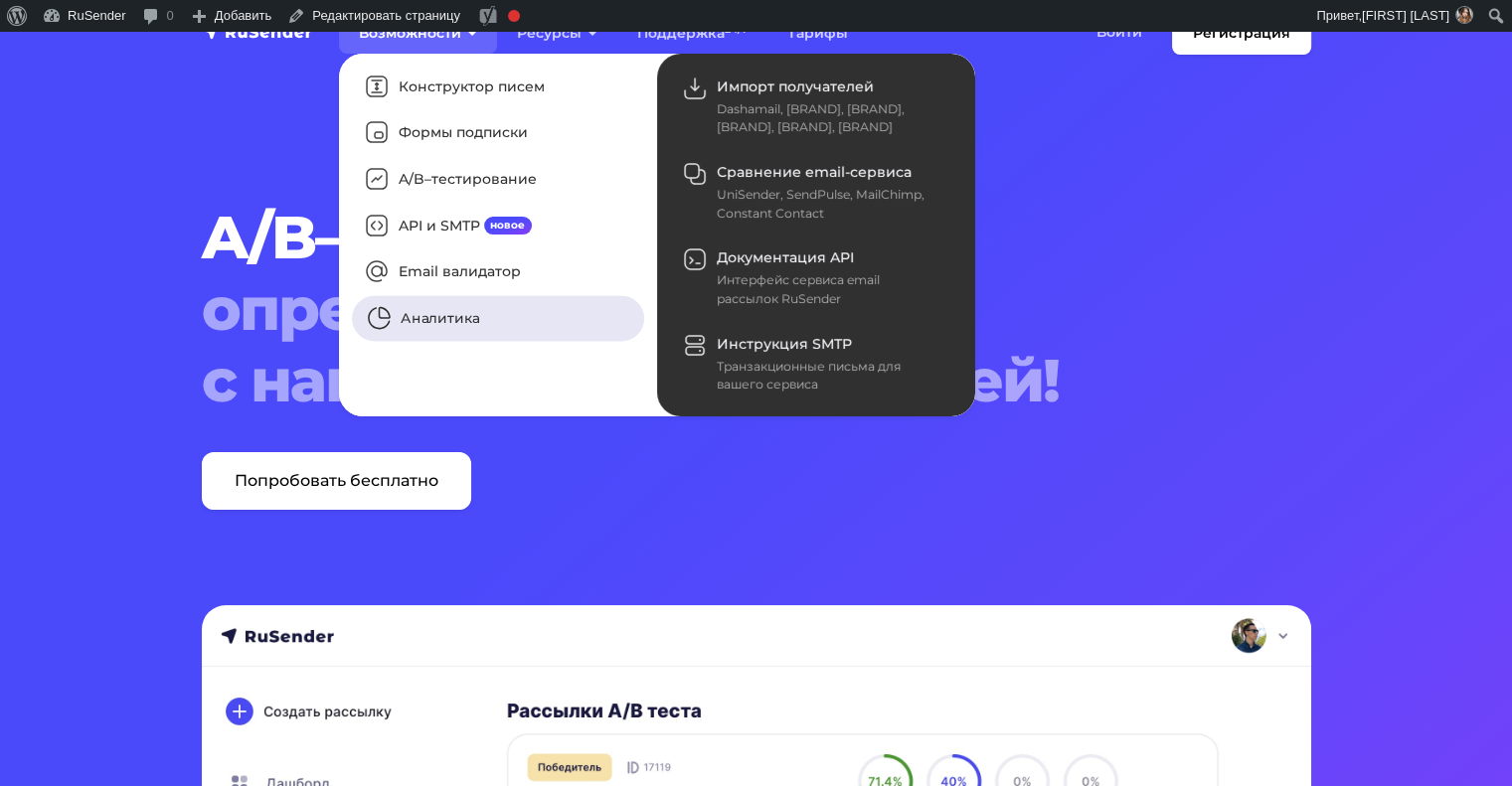 click on "Аналитика" at bounding box center [498, 319] 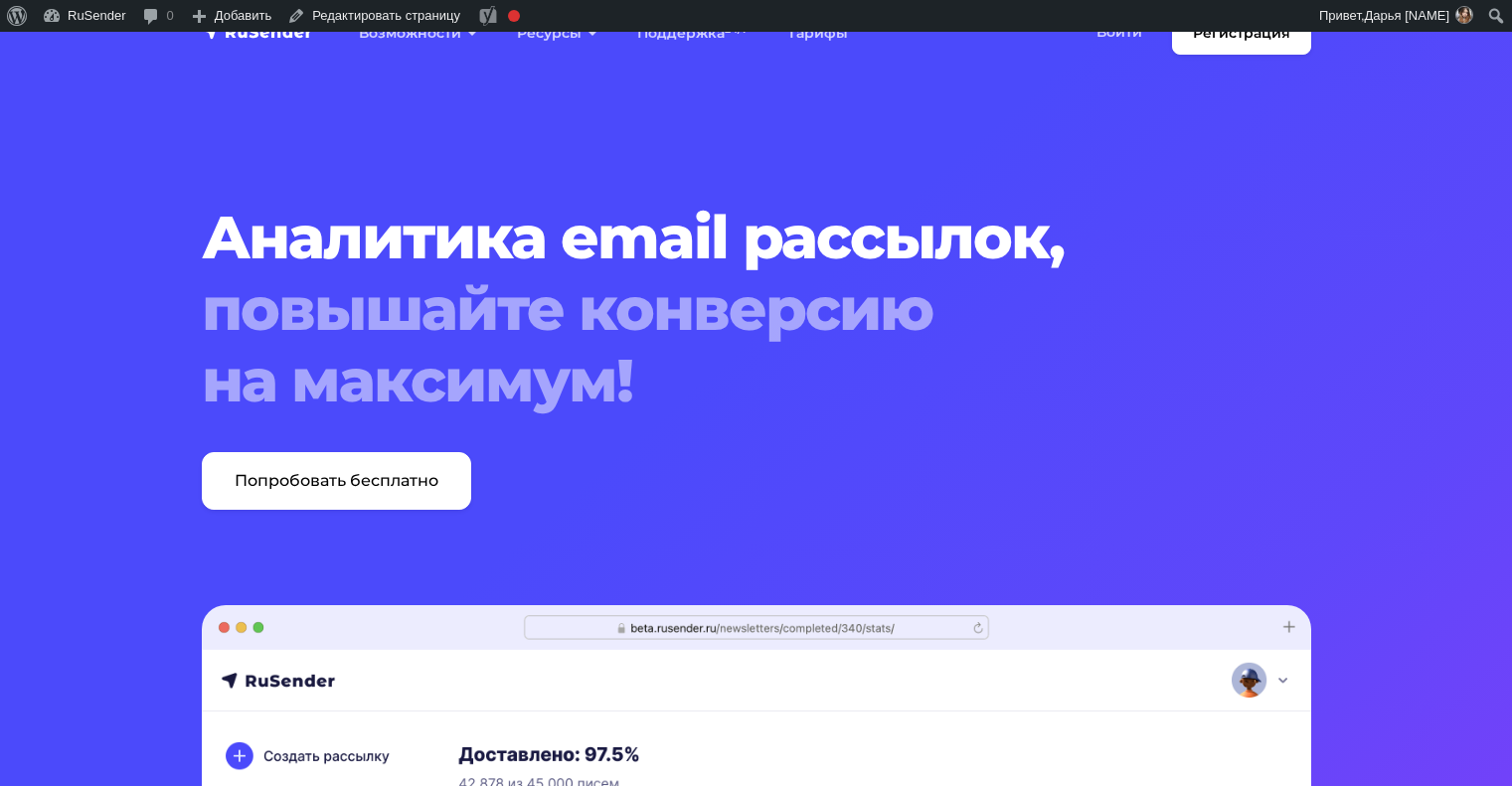 scroll, scrollTop: 0, scrollLeft: 0, axis: both 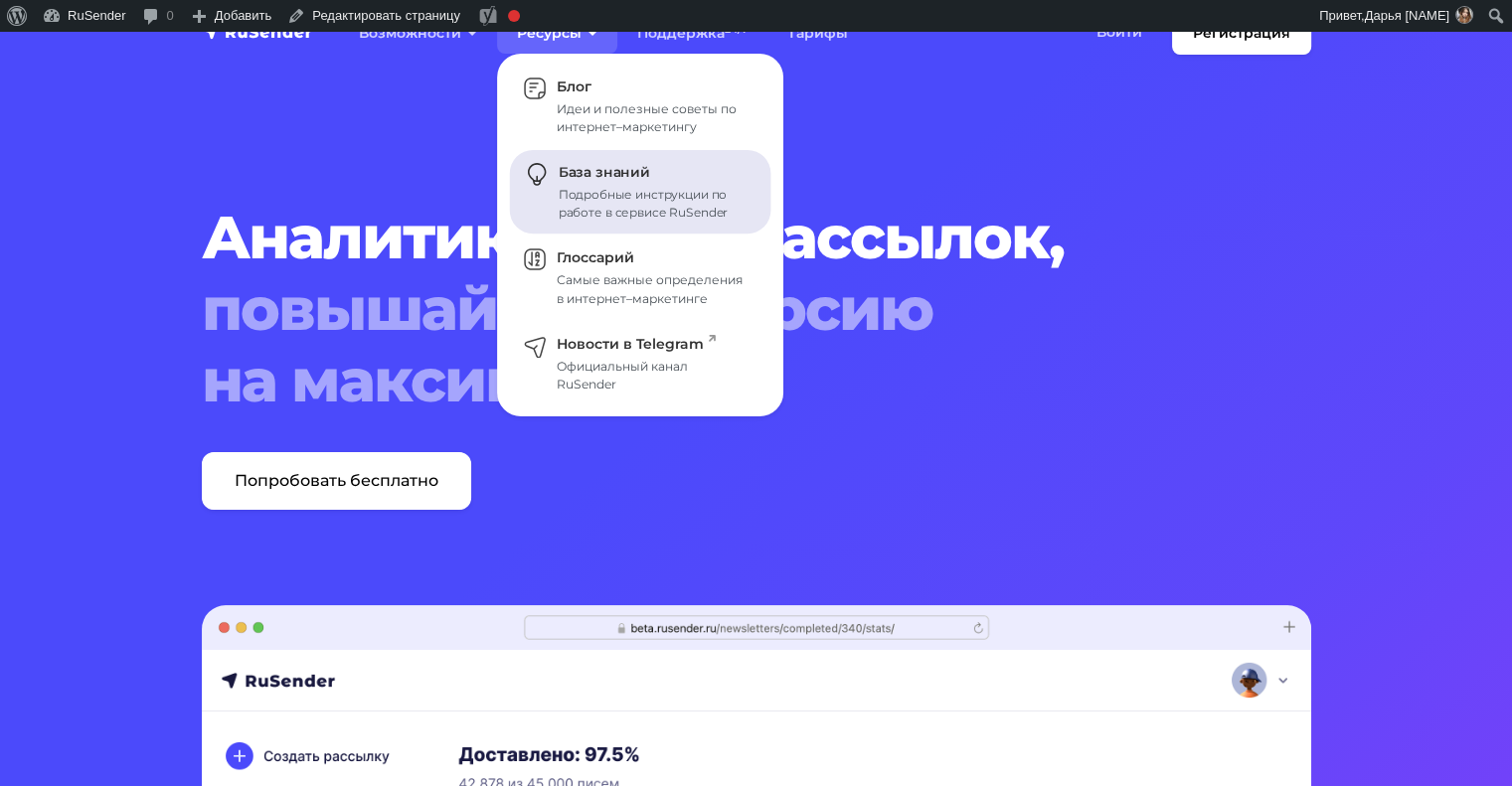 click on "Подробные инструкции по работе в сервисе RuSender" at bounding box center (653, 204) 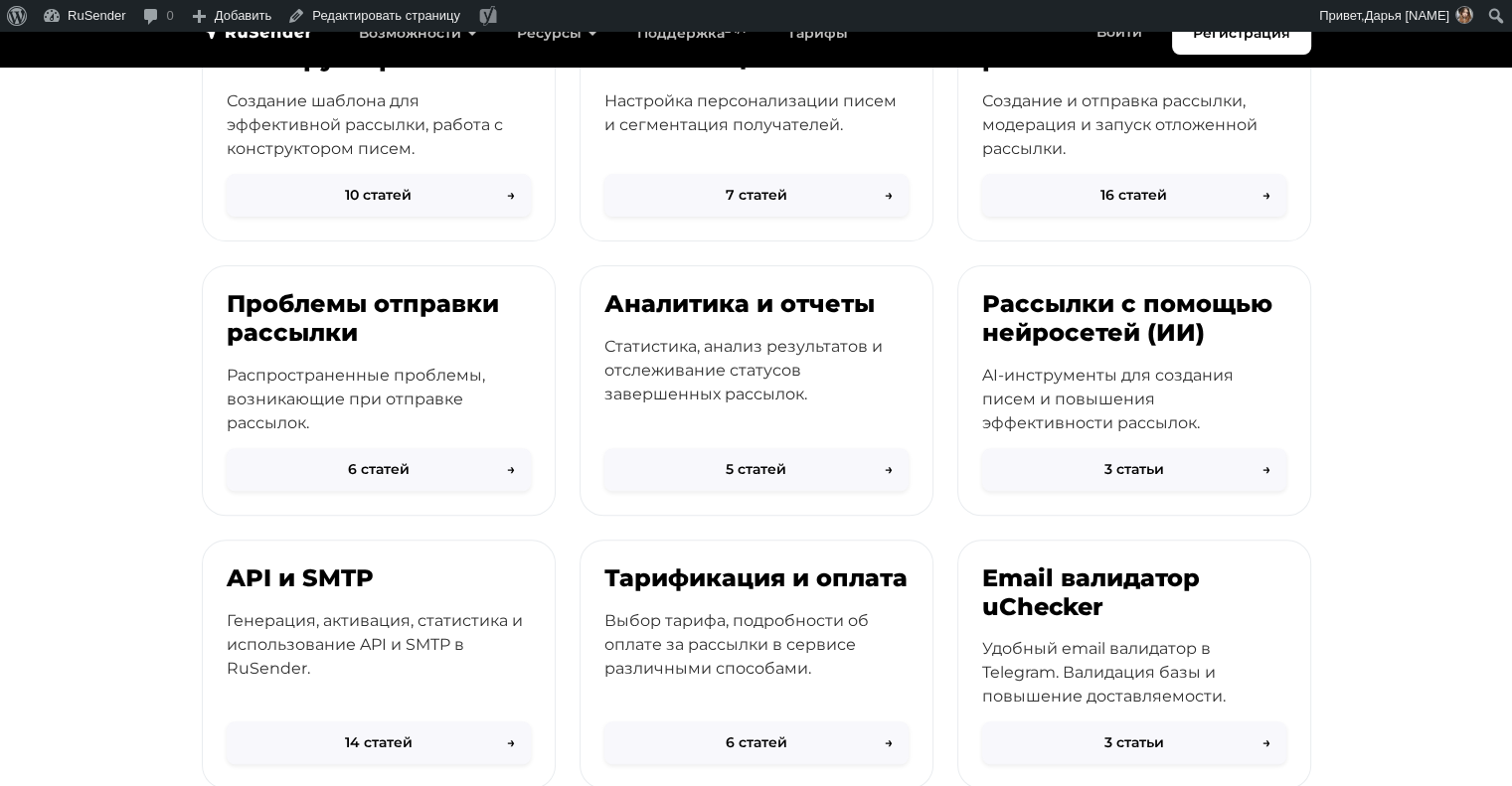 scroll, scrollTop: 667, scrollLeft: 0, axis: vertical 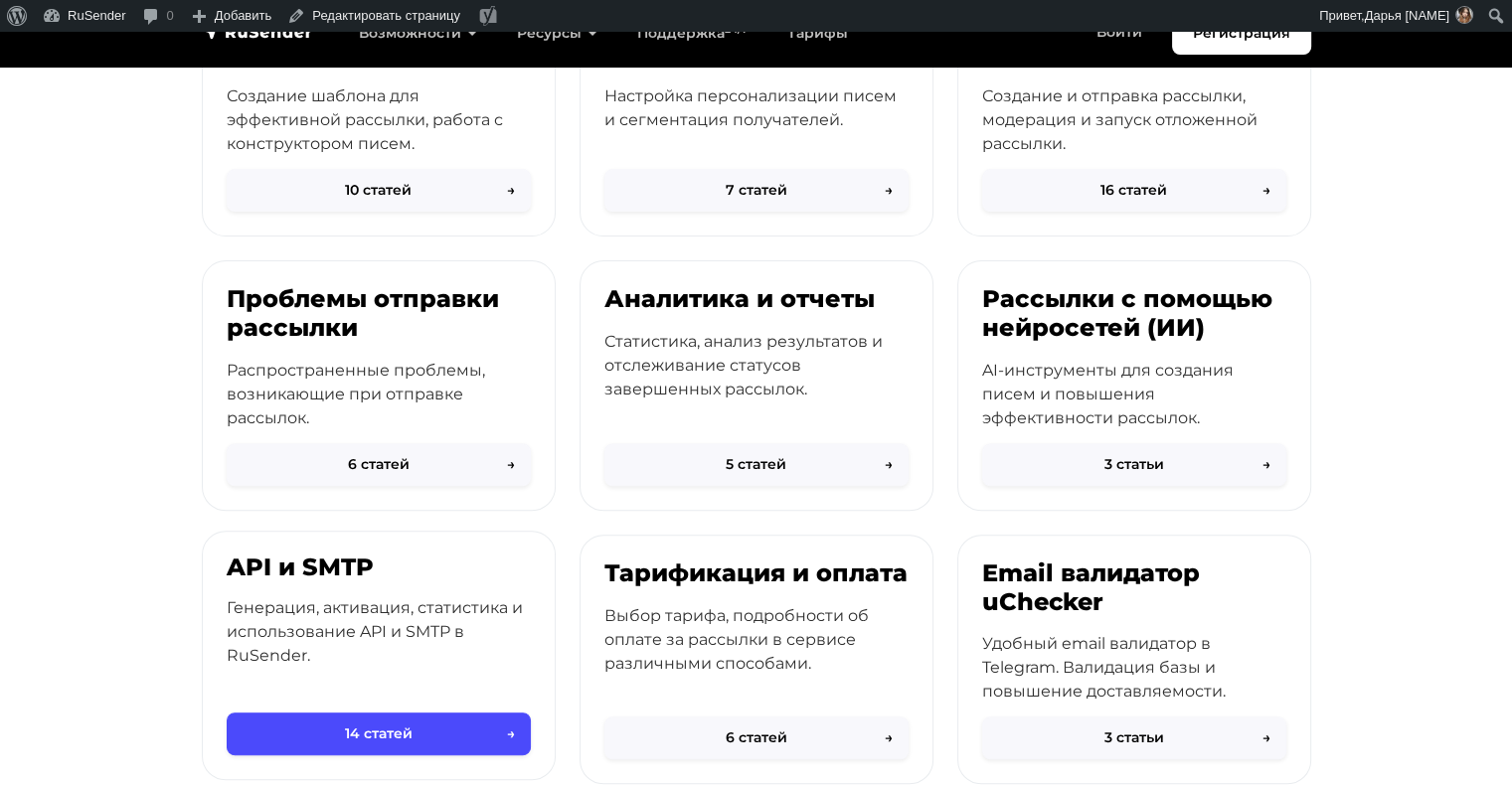 click on "API и SMTP
Генерация, активация, статистика и использование API и SMTP в RuSender." at bounding box center [379, 636] 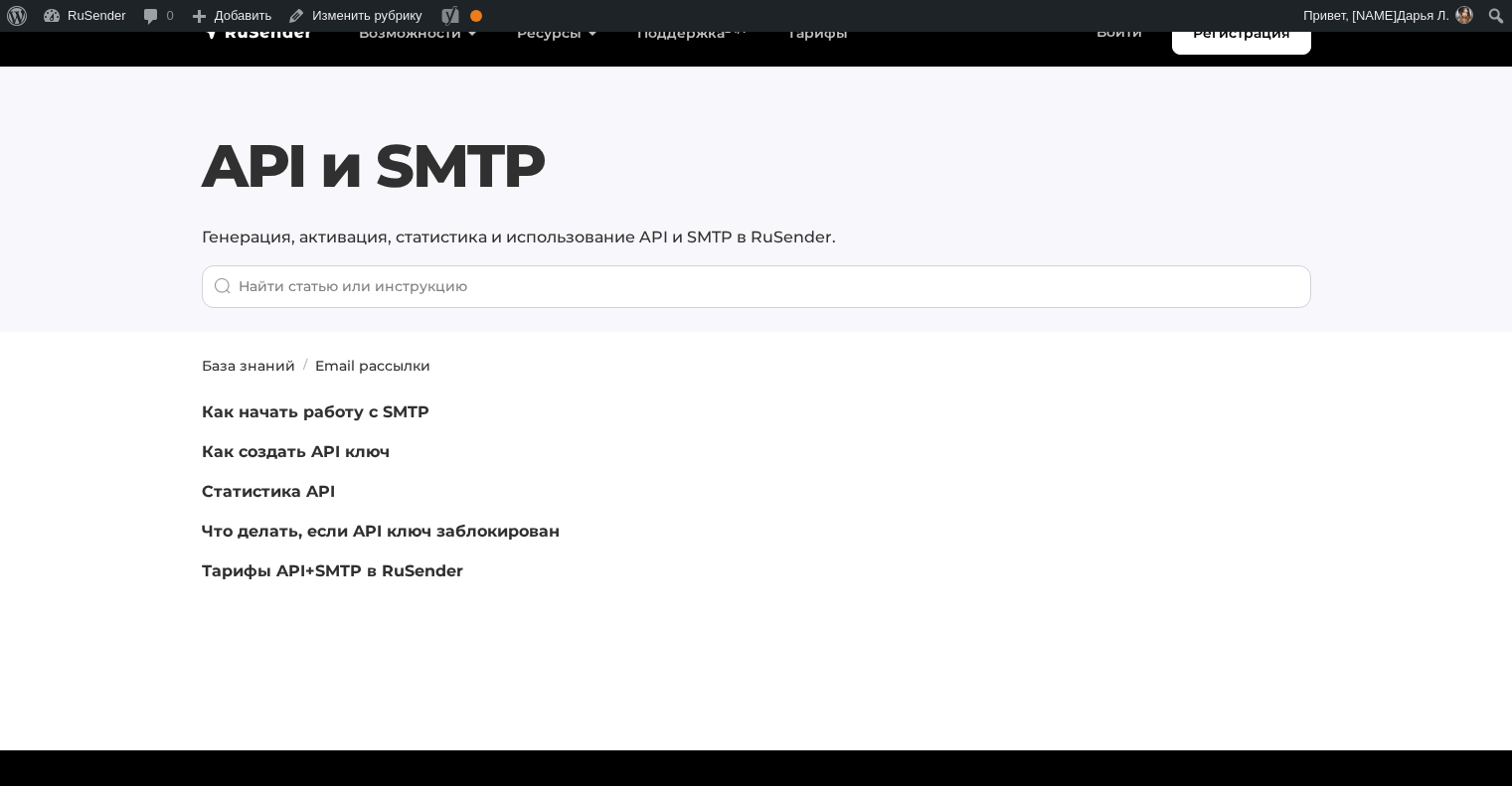 scroll, scrollTop: 0, scrollLeft: 0, axis: both 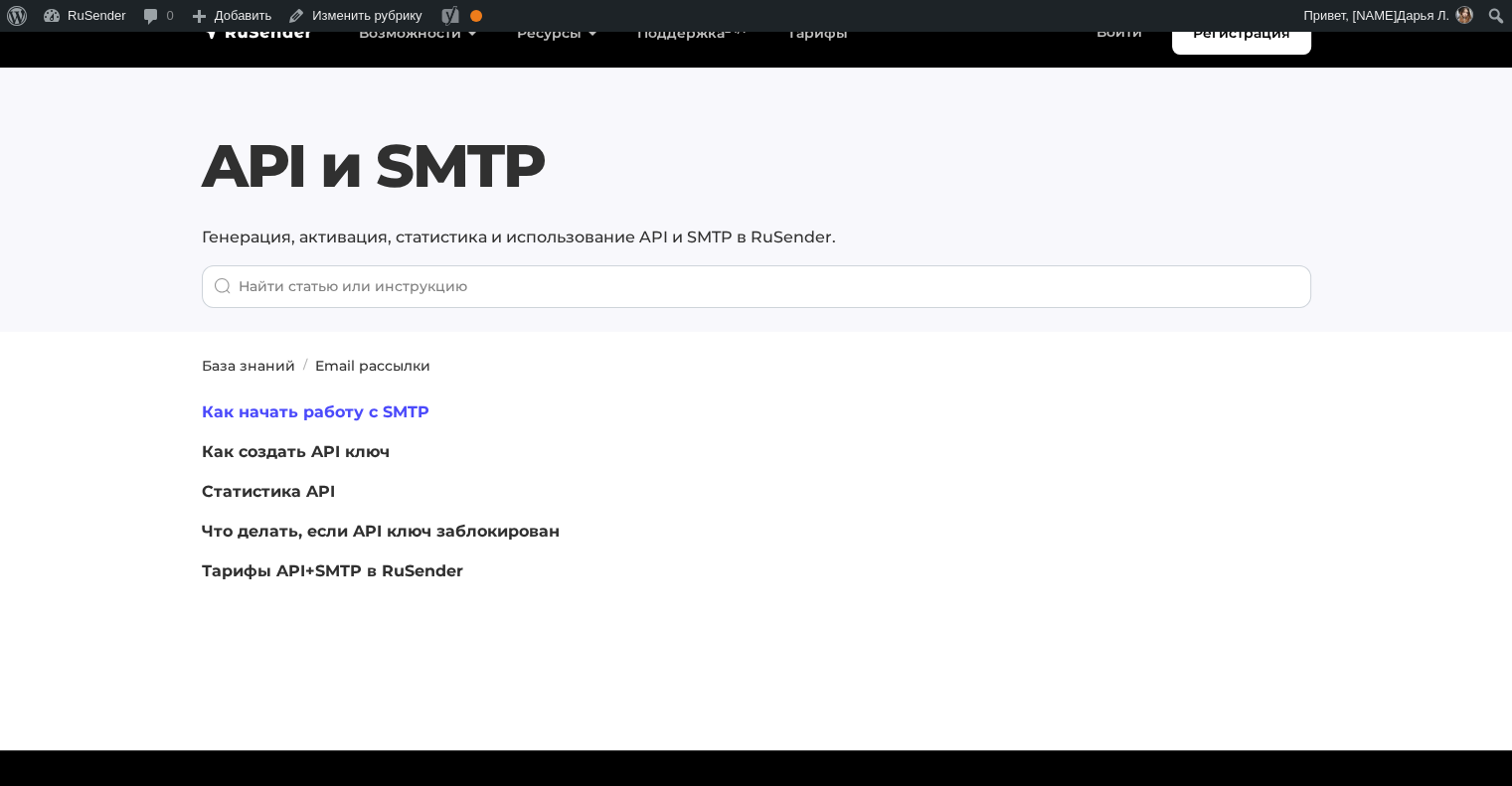 click on "Как начать работу с SMTP" at bounding box center [315, 411] 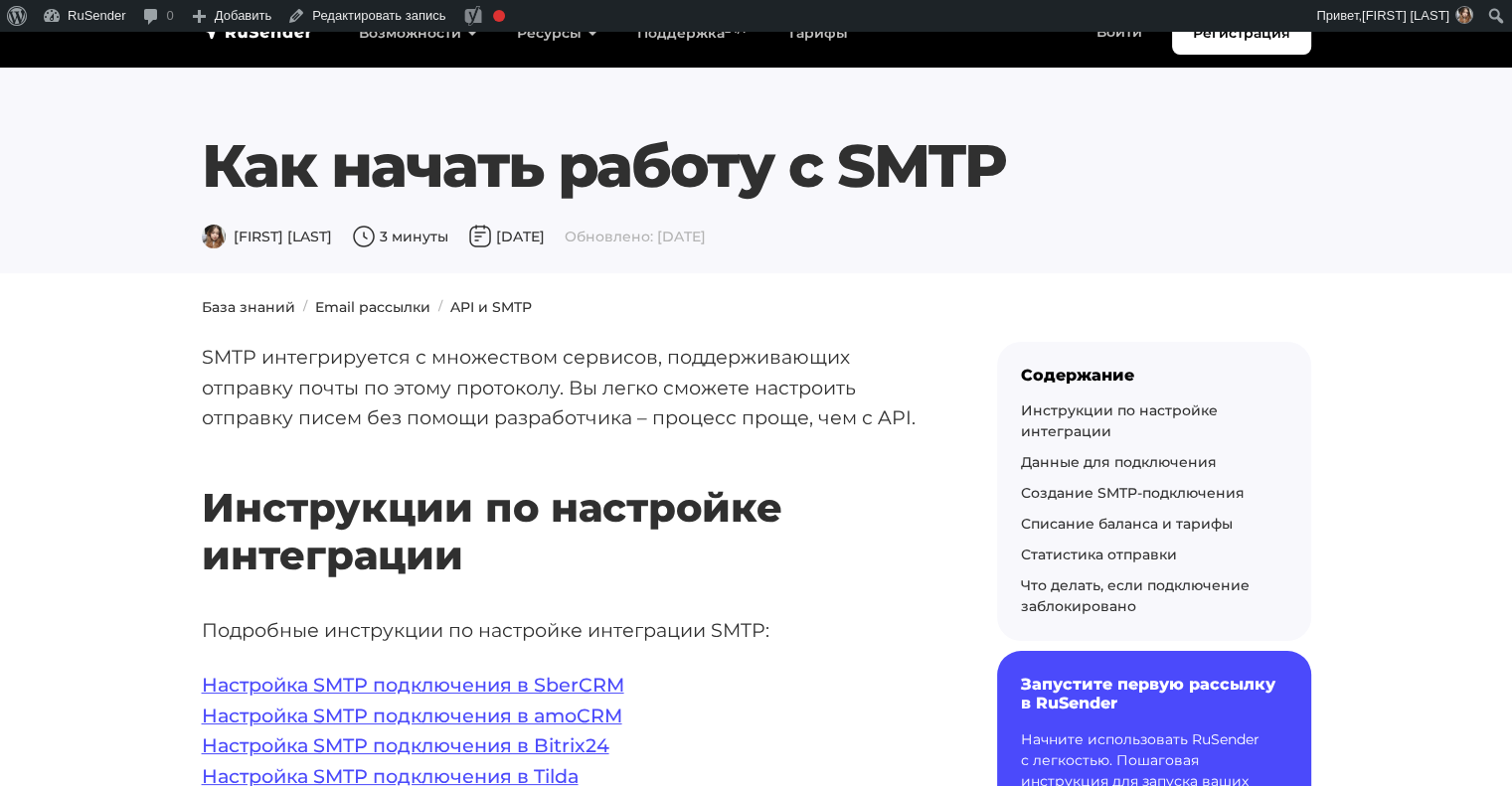 scroll, scrollTop: 72, scrollLeft: 0, axis: vertical 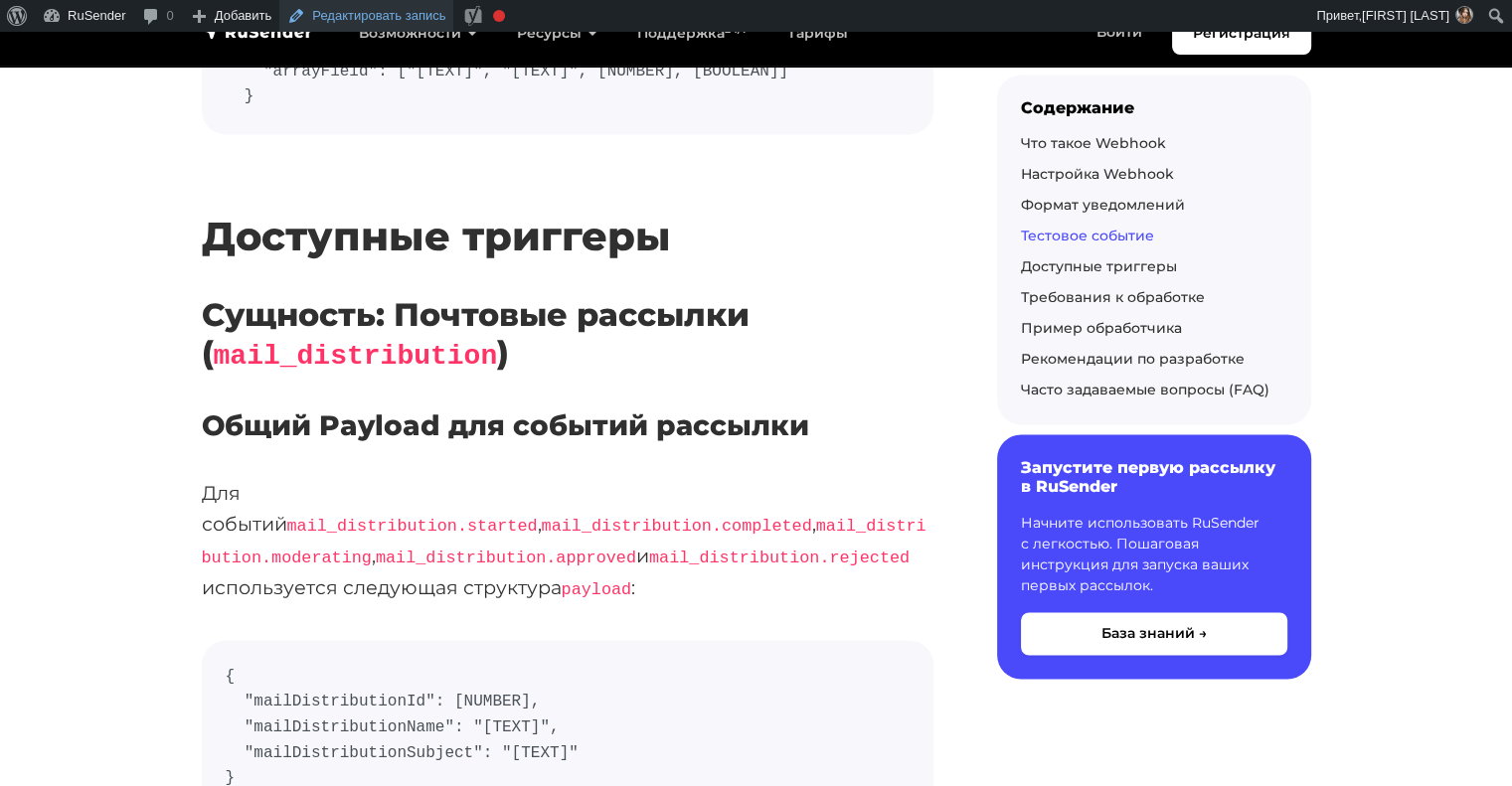 click on "Редактировать запись" at bounding box center [366, 16] 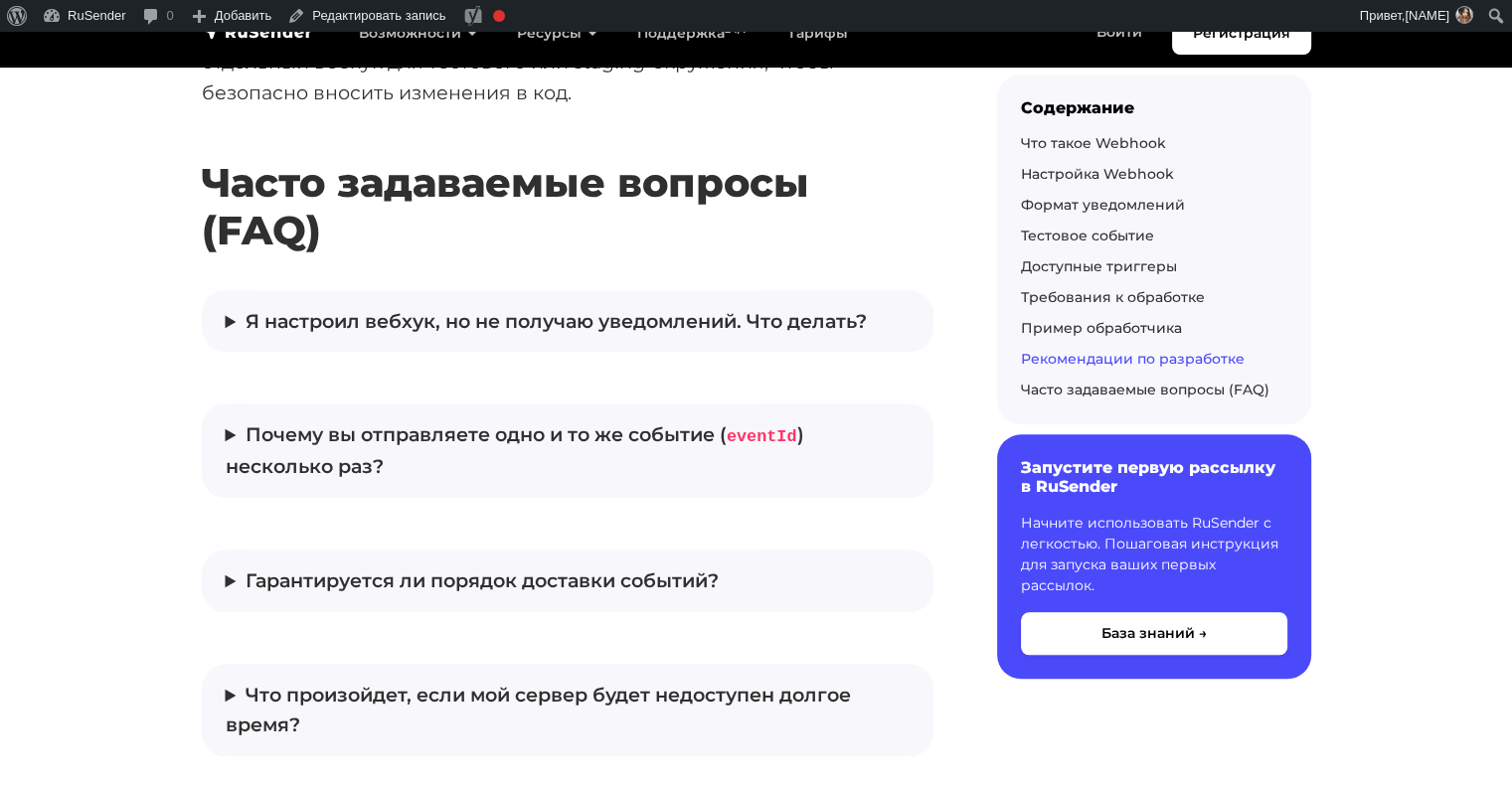 scroll, scrollTop: 9444, scrollLeft: 0, axis: vertical 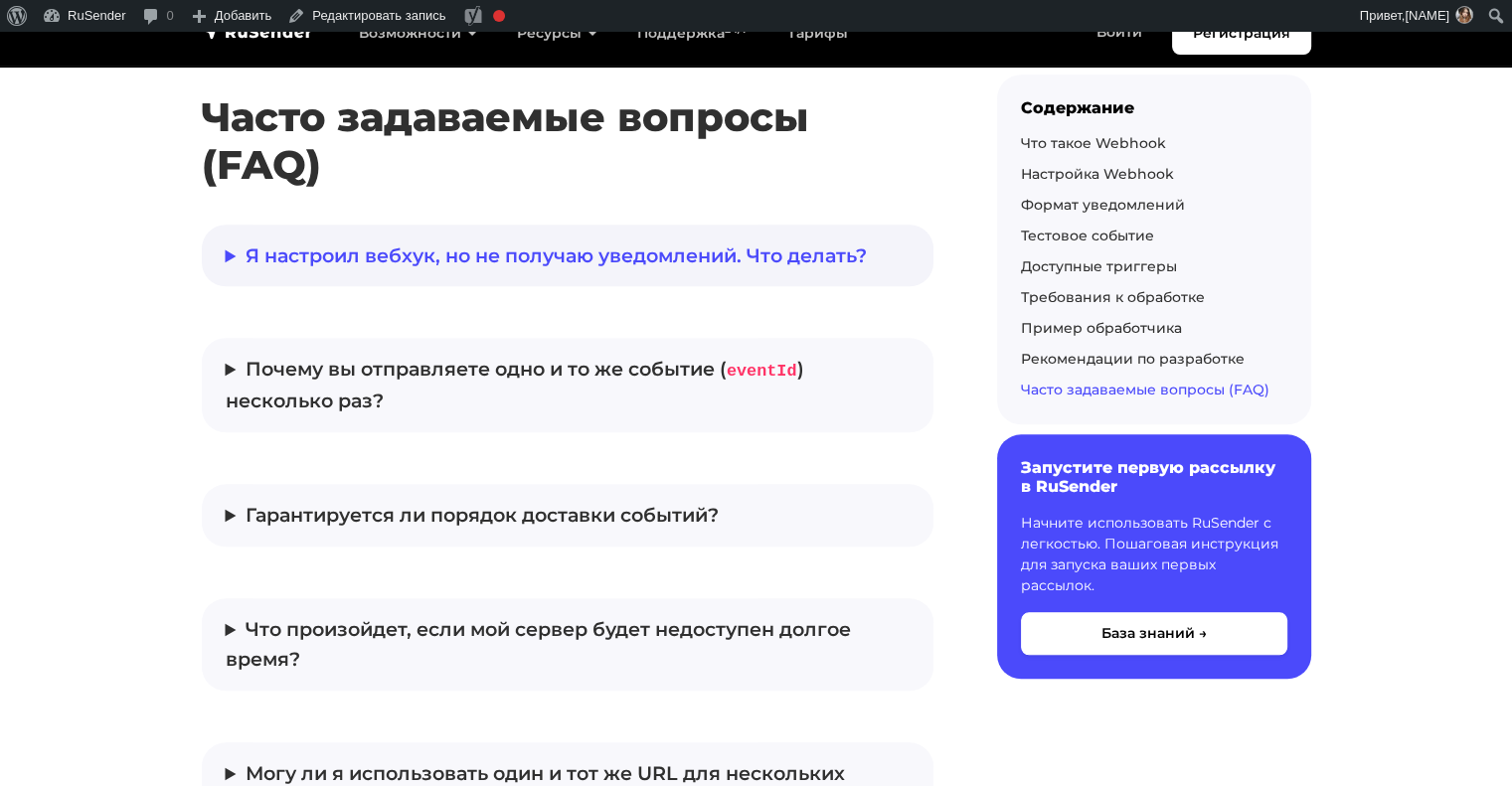 click on "Я настроил вебхук, но не получаю уведомлений. Что делать?" at bounding box center (568, 255) 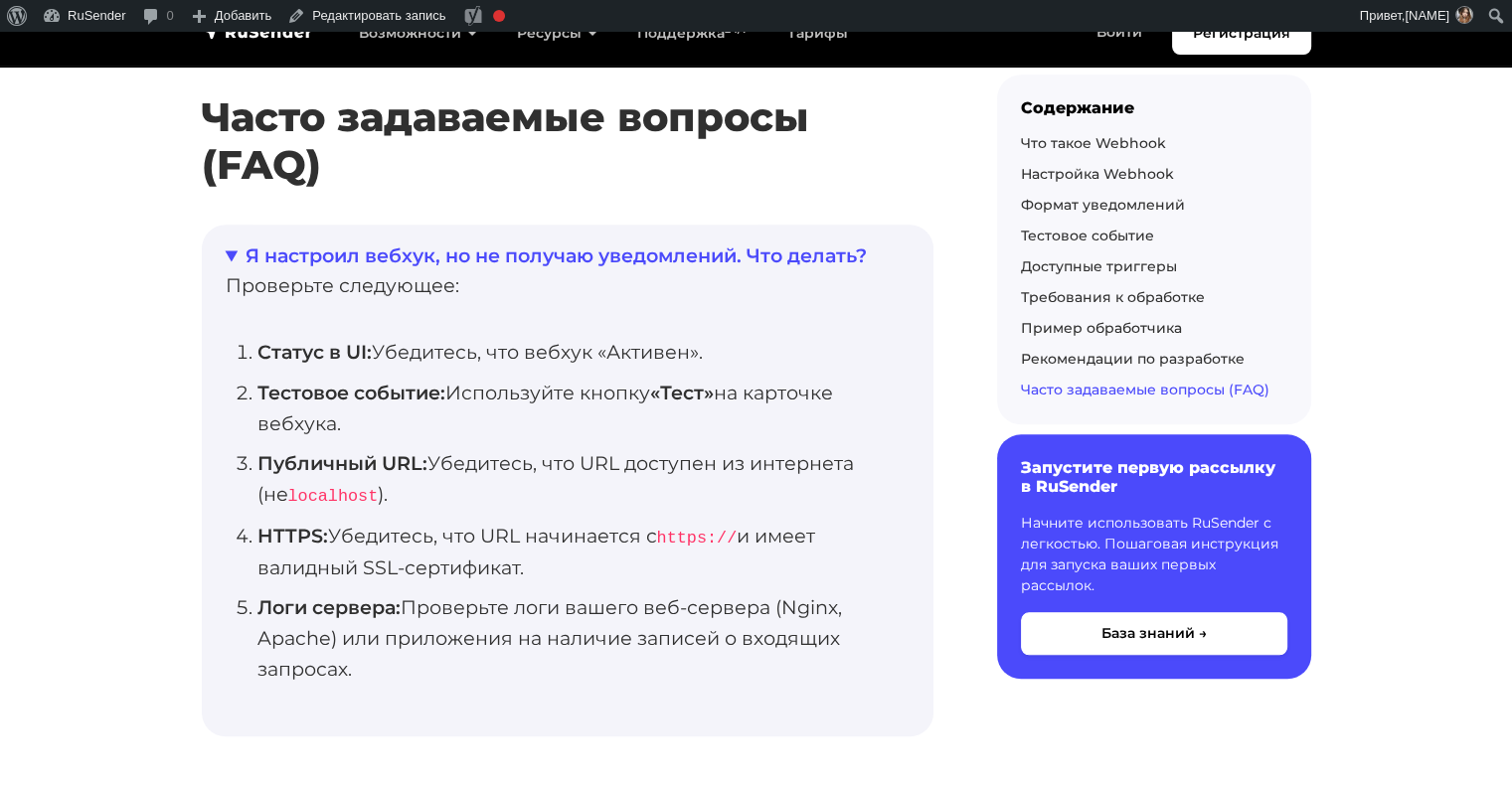 click on "Я настроил вебхук, но не получаю уведомлений. Что делать?" at bounding box center (568, 255) 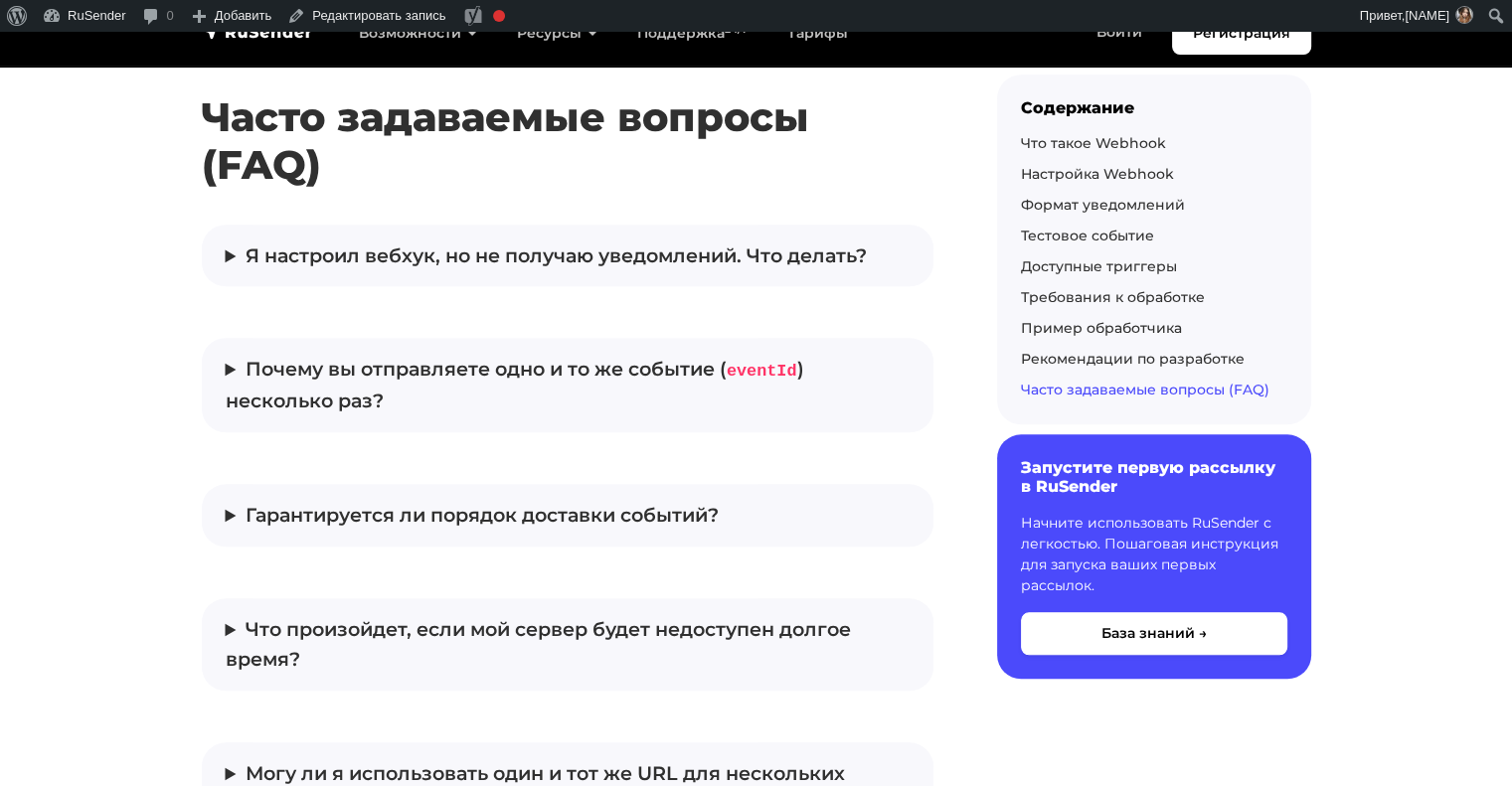 scroll, scrollTop: 9521, scrollLeft: 0, axis: vertical 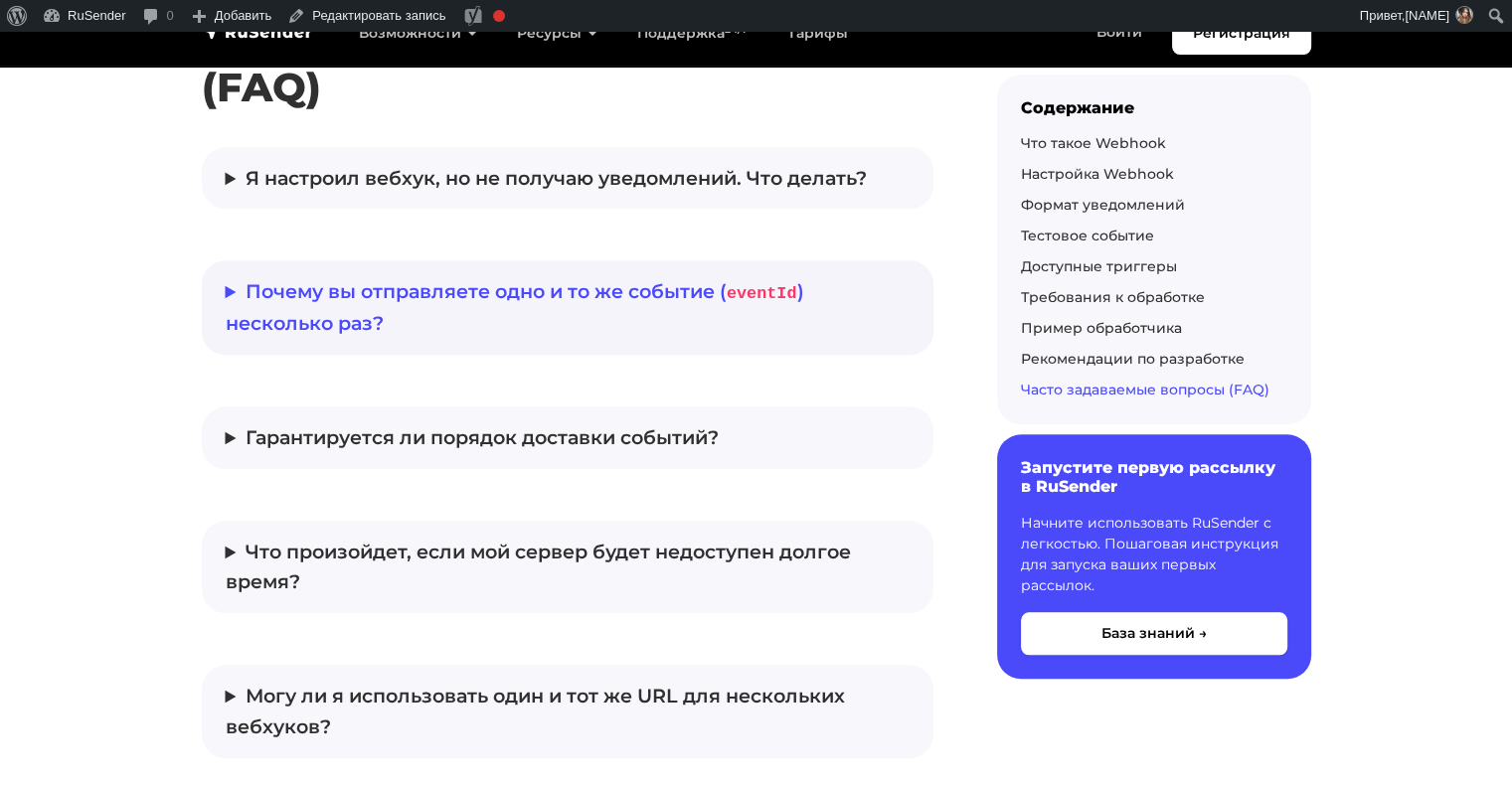 click on "Почему вы отправляете одно и то же событие ( eventId ) несколько раз?" at bounding box center (568, 178) 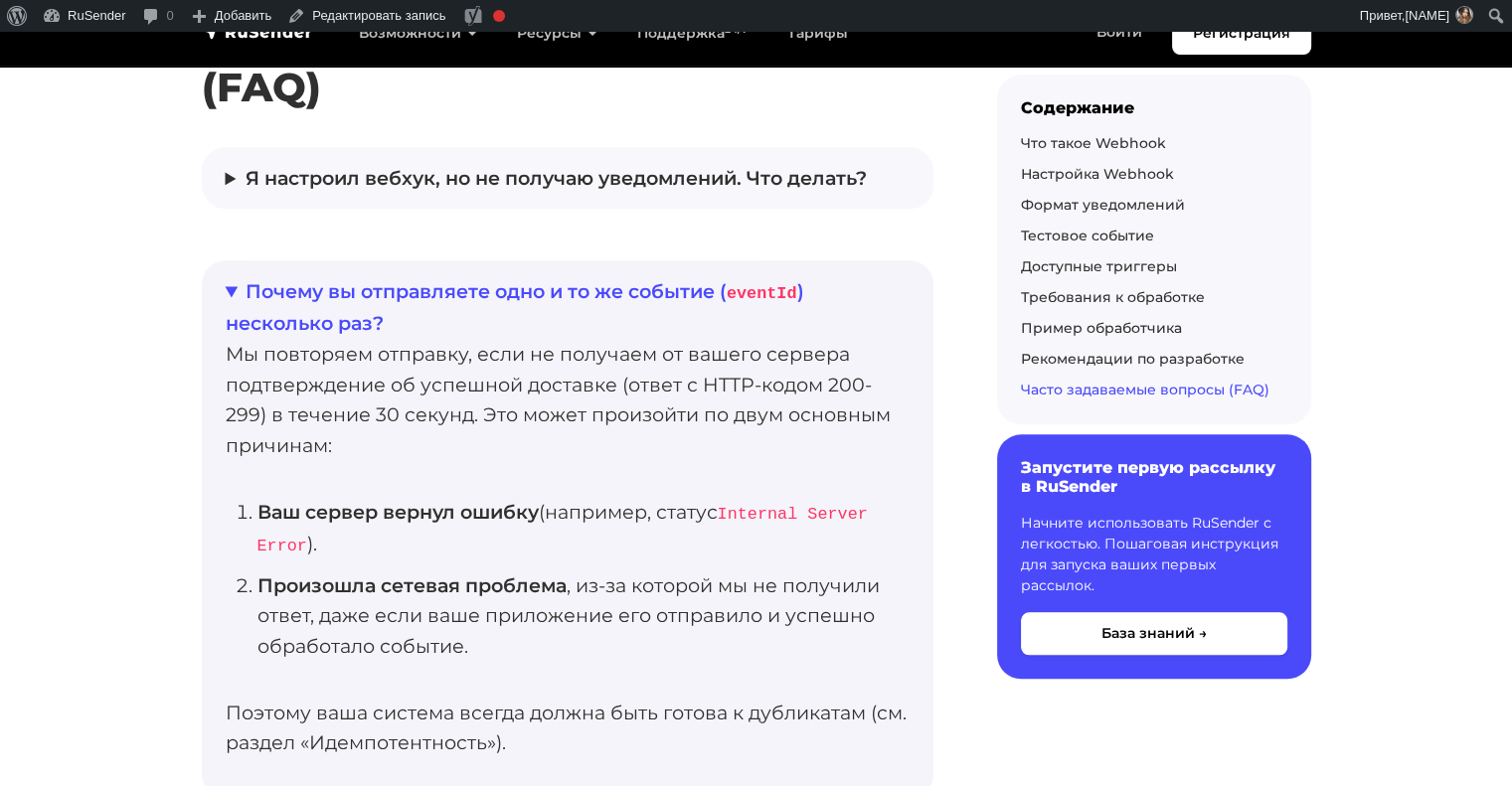 click on "Почему вы отправляете одно и то же событие ( eventId ) несколько раз?" at bounding box center [568, 178] 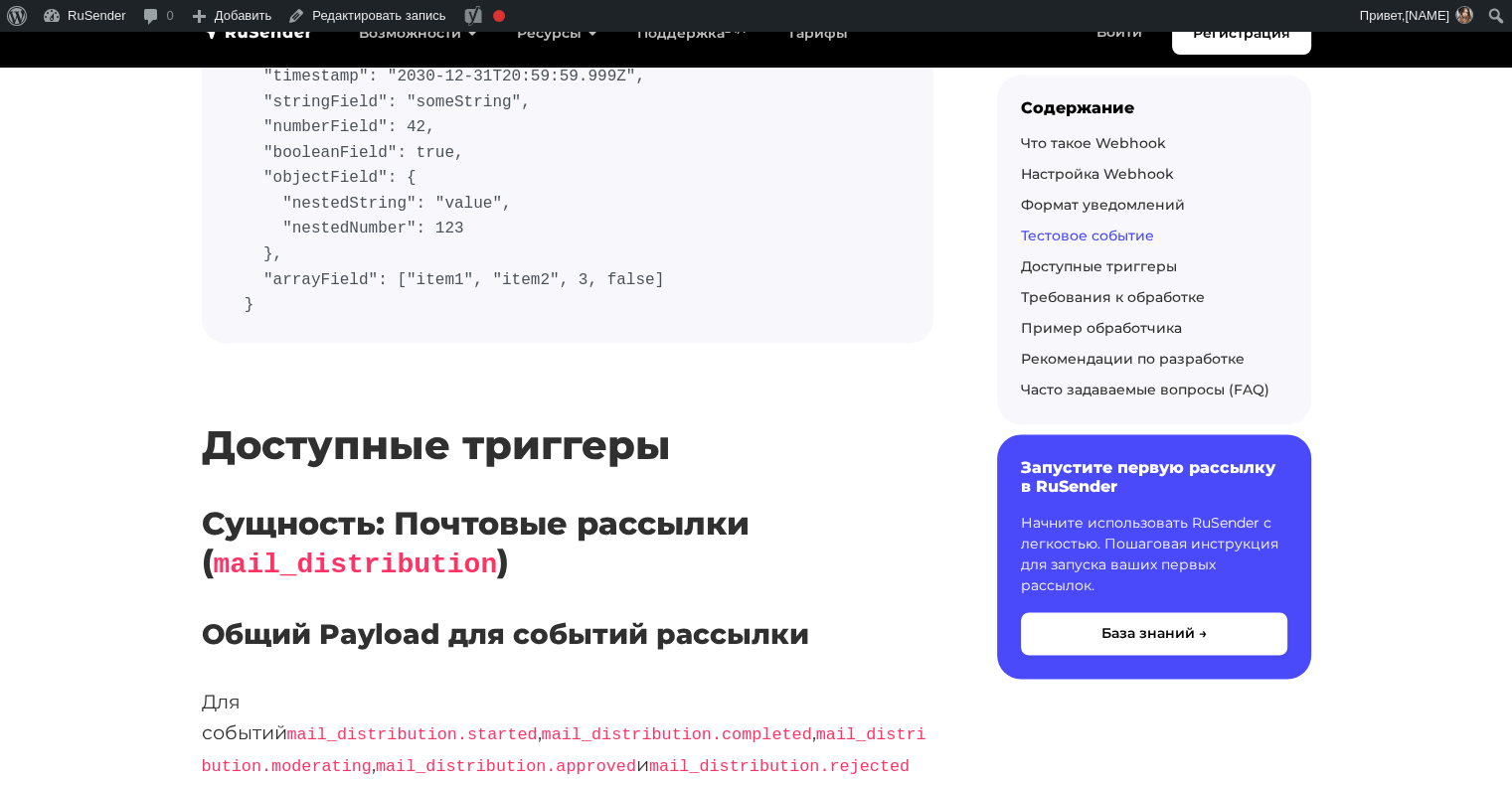 scroll, scrollTop: 2905, scrollLeft: 0, axis: vertical 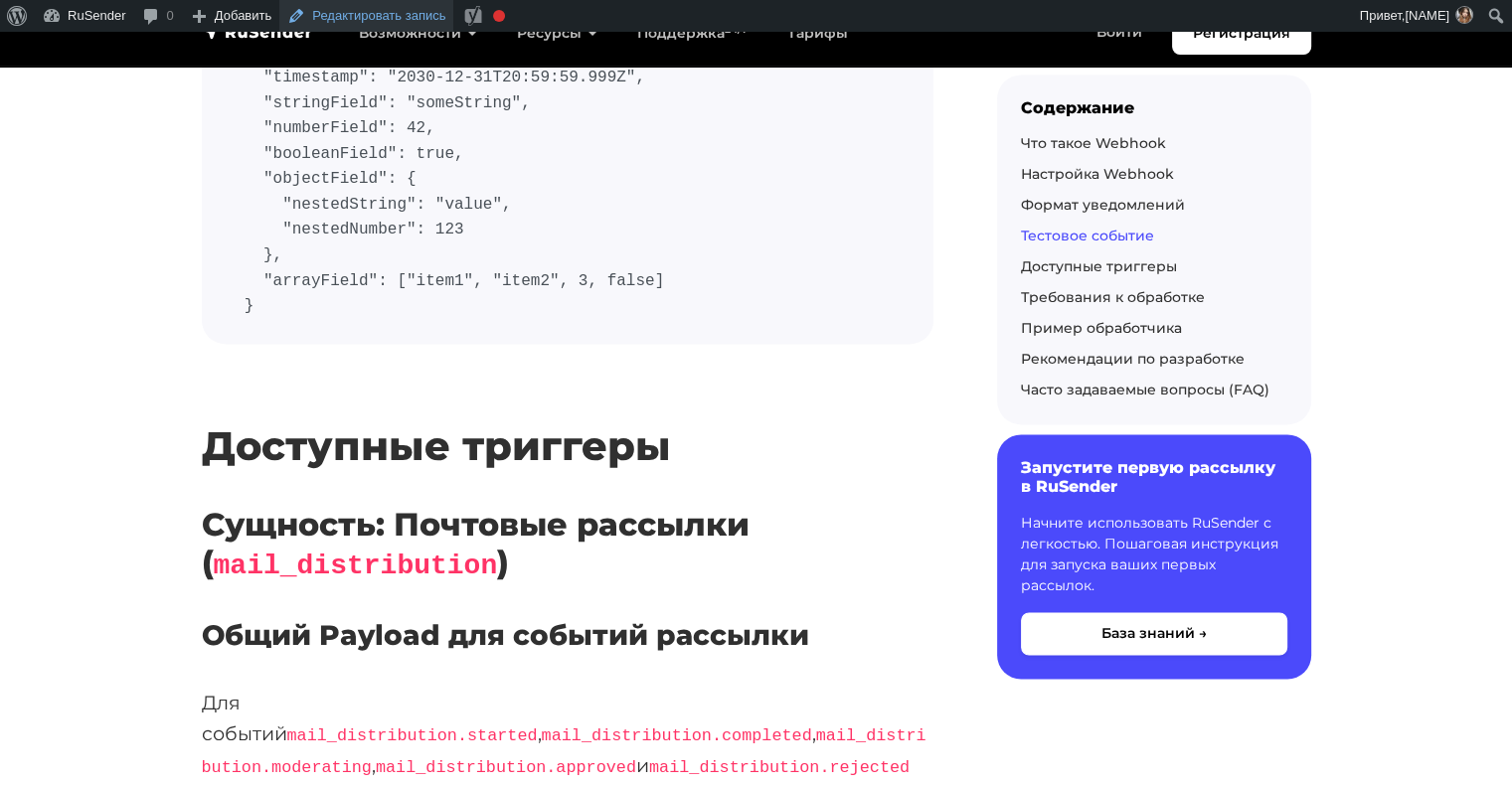 click on "Редактировать запись" at bounding box center (366, 16) 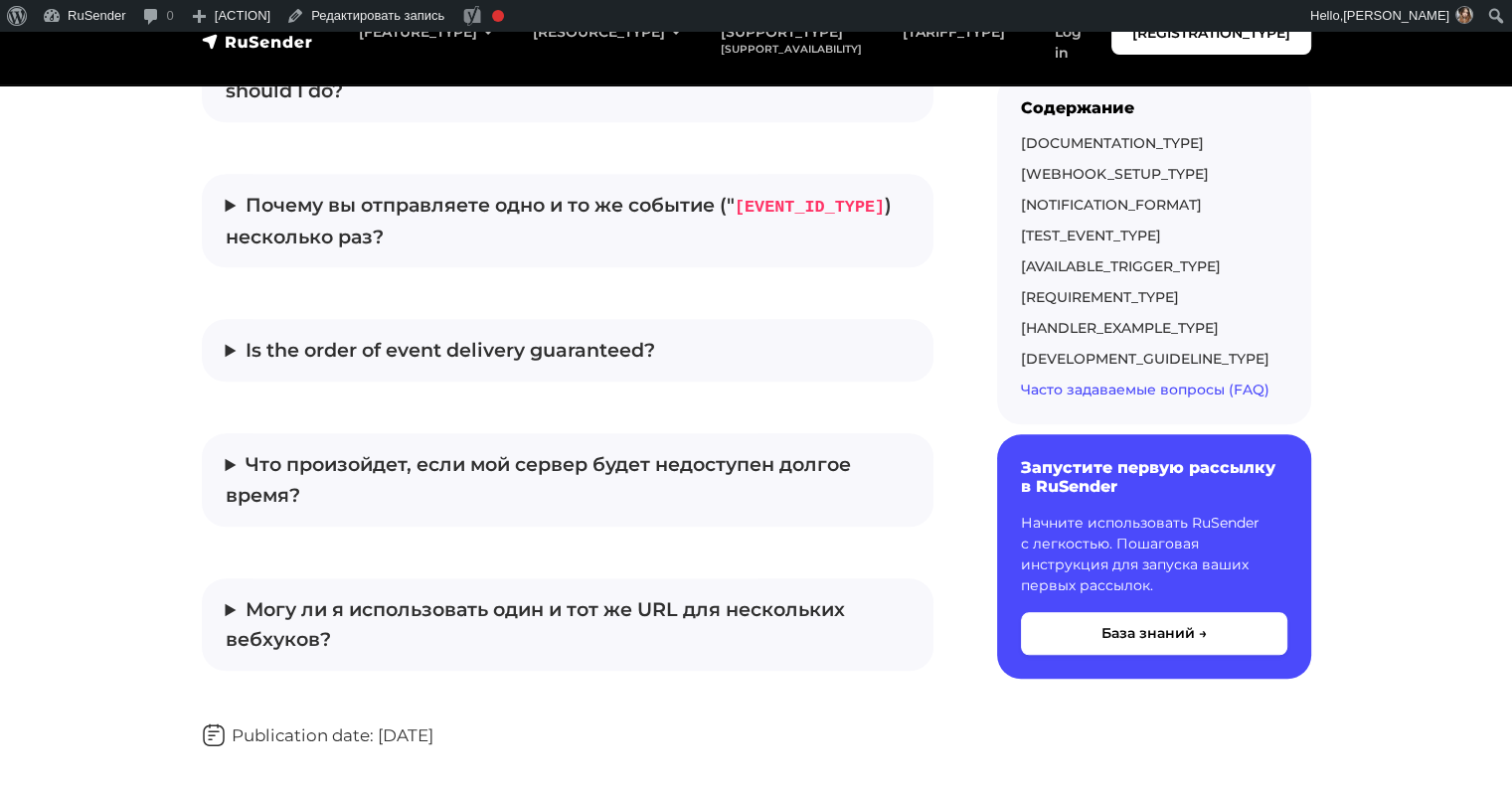 scroll, scrollTop: 9424, scrollLeft: 0, axis: vertical 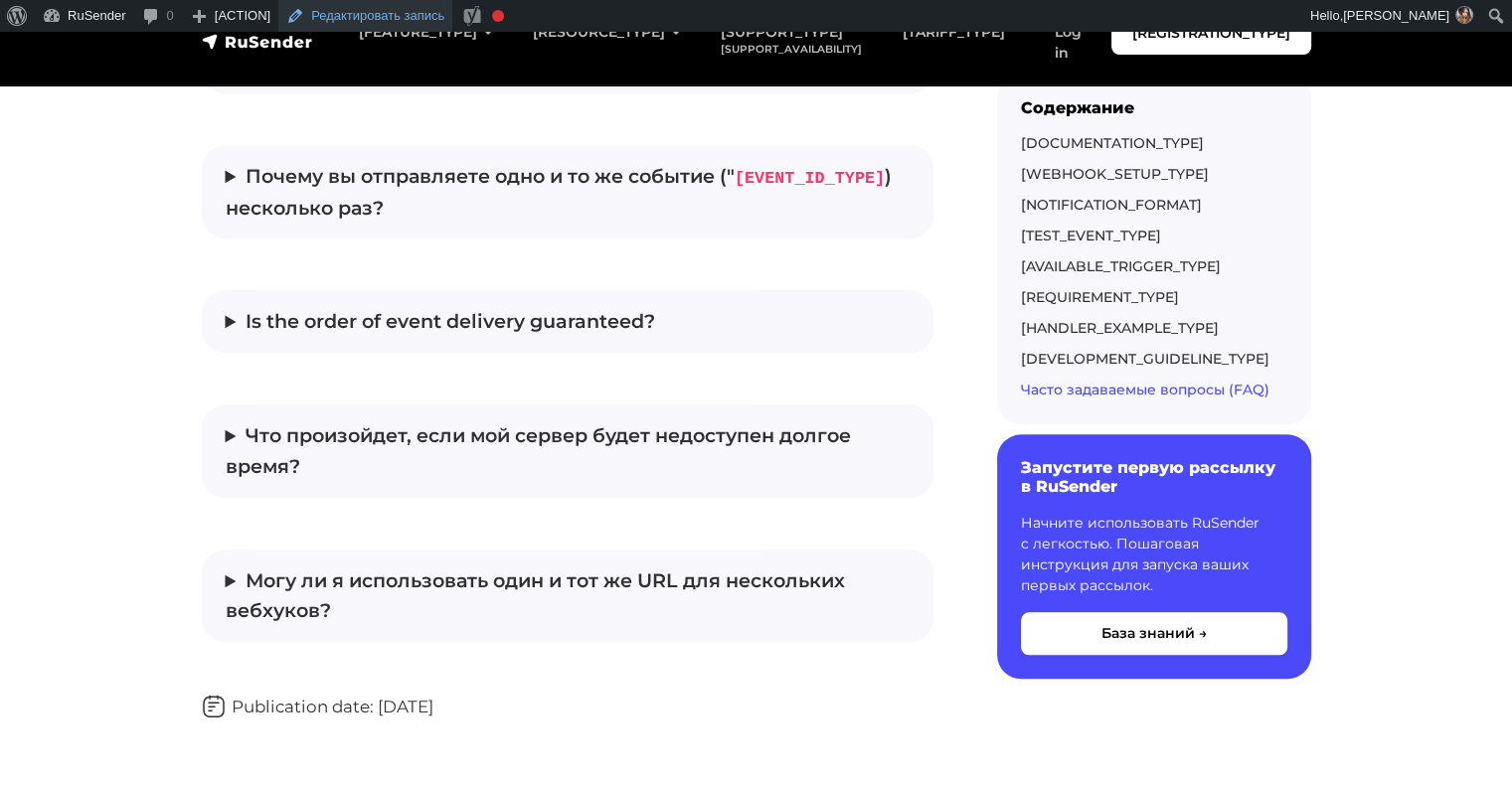 click on "Редактировать запись" at bounding box center (365, 16) 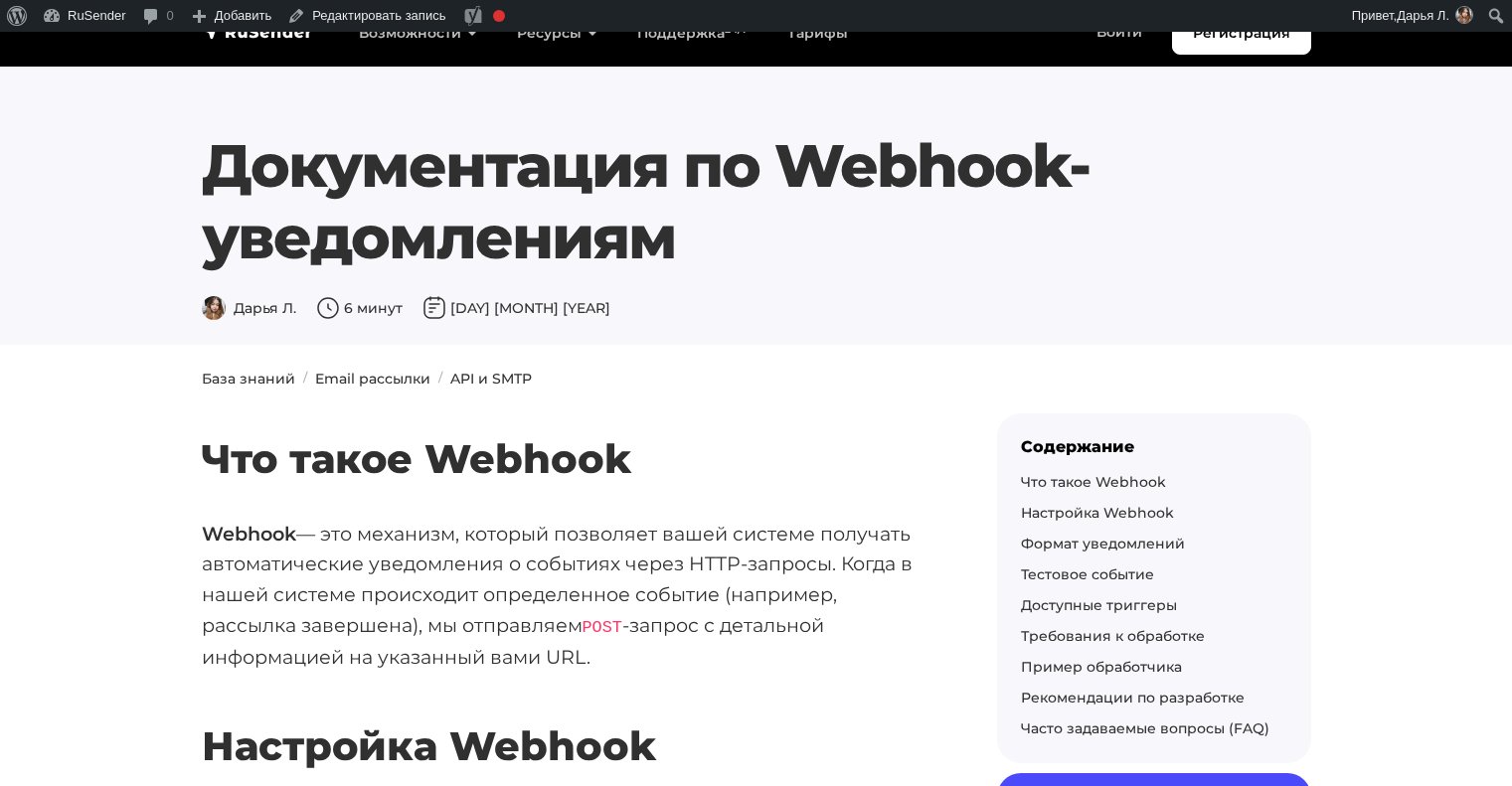 scroll, scrollTop: 0, scrollLeft: 0, axis: both 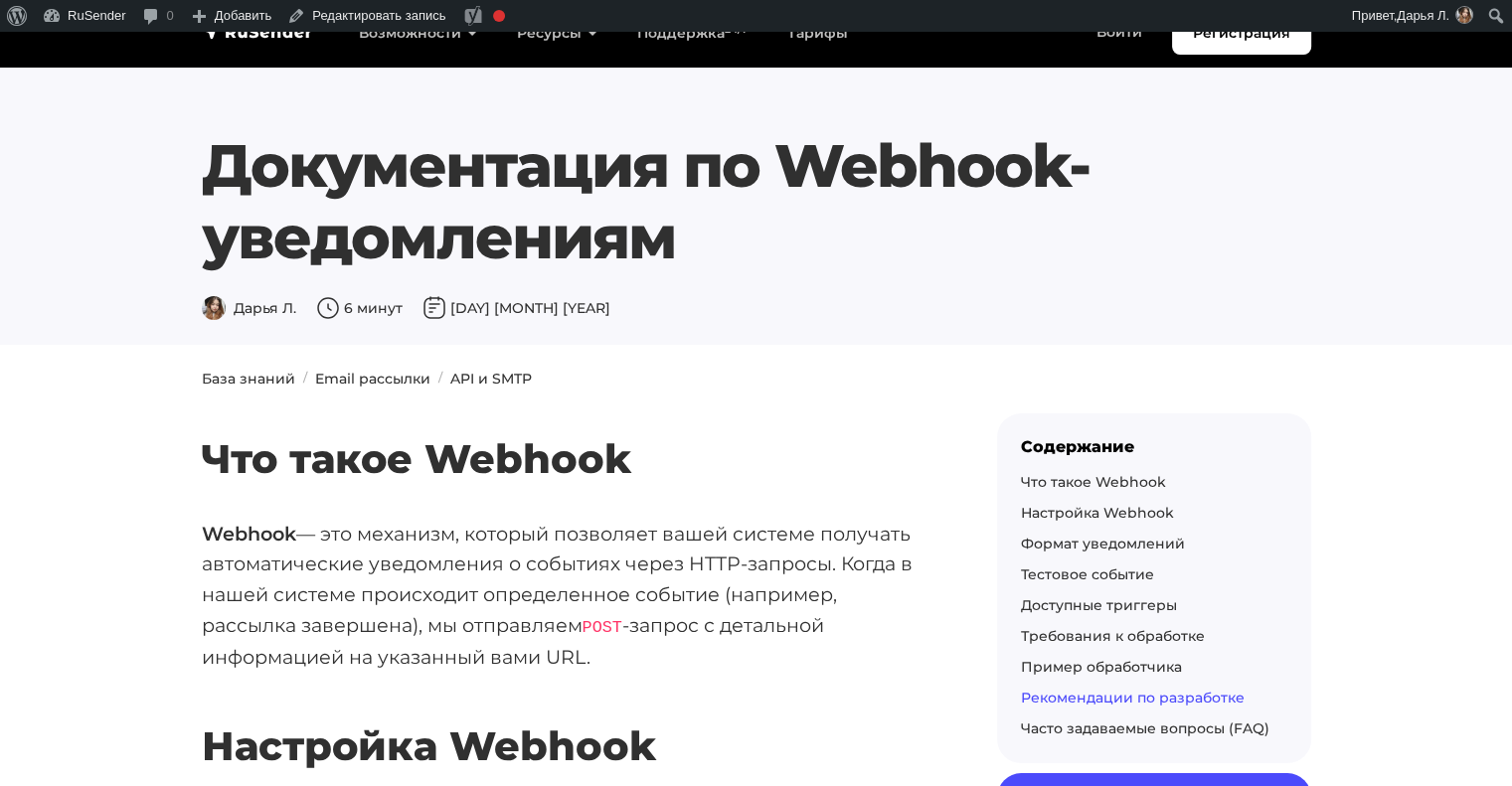 click on "Рекомендации по разработке" at bounding box center (1132, 698) 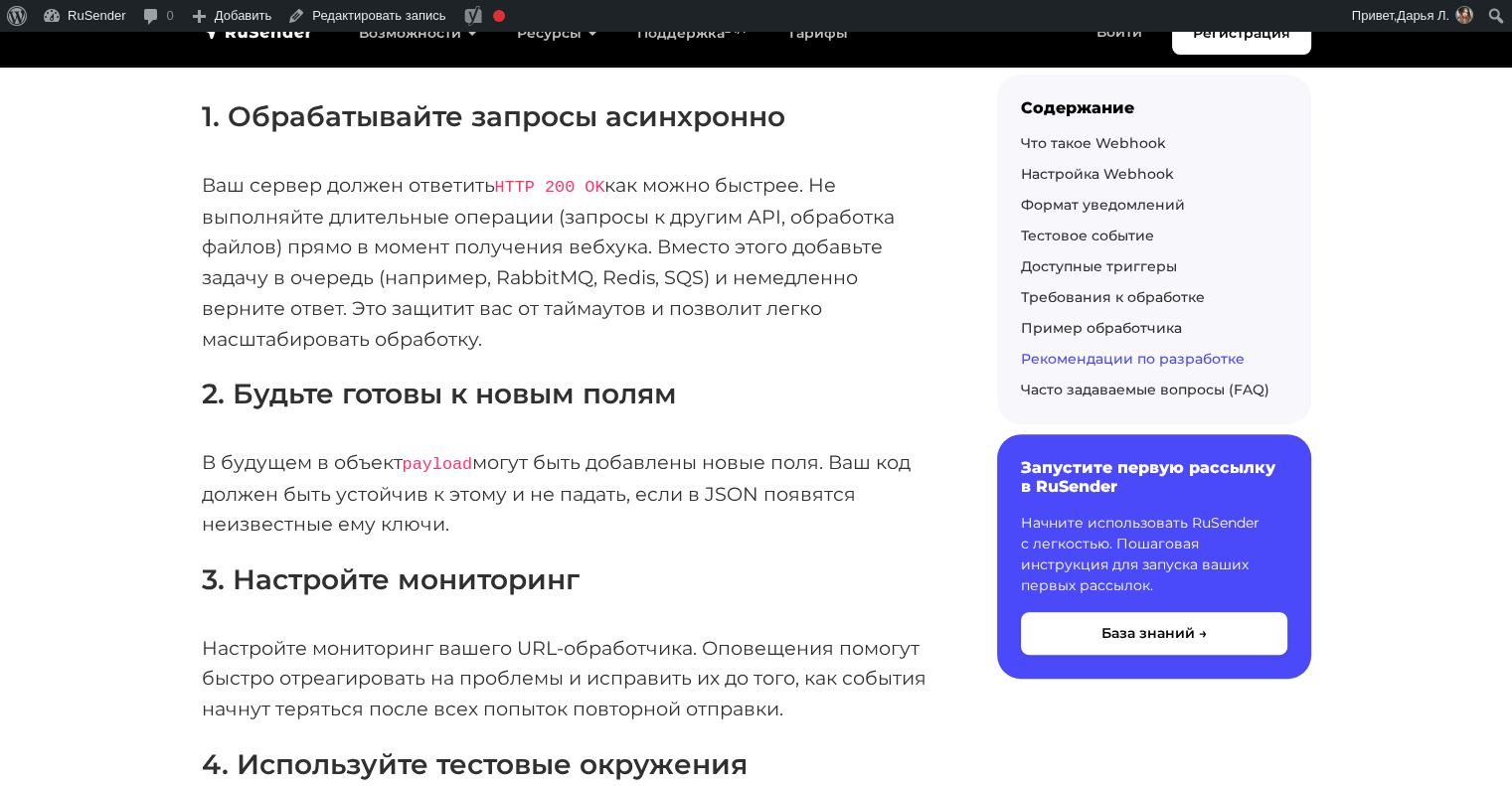scroll, scrollTop: 8474, scrollLeft: 0, axis: vertical 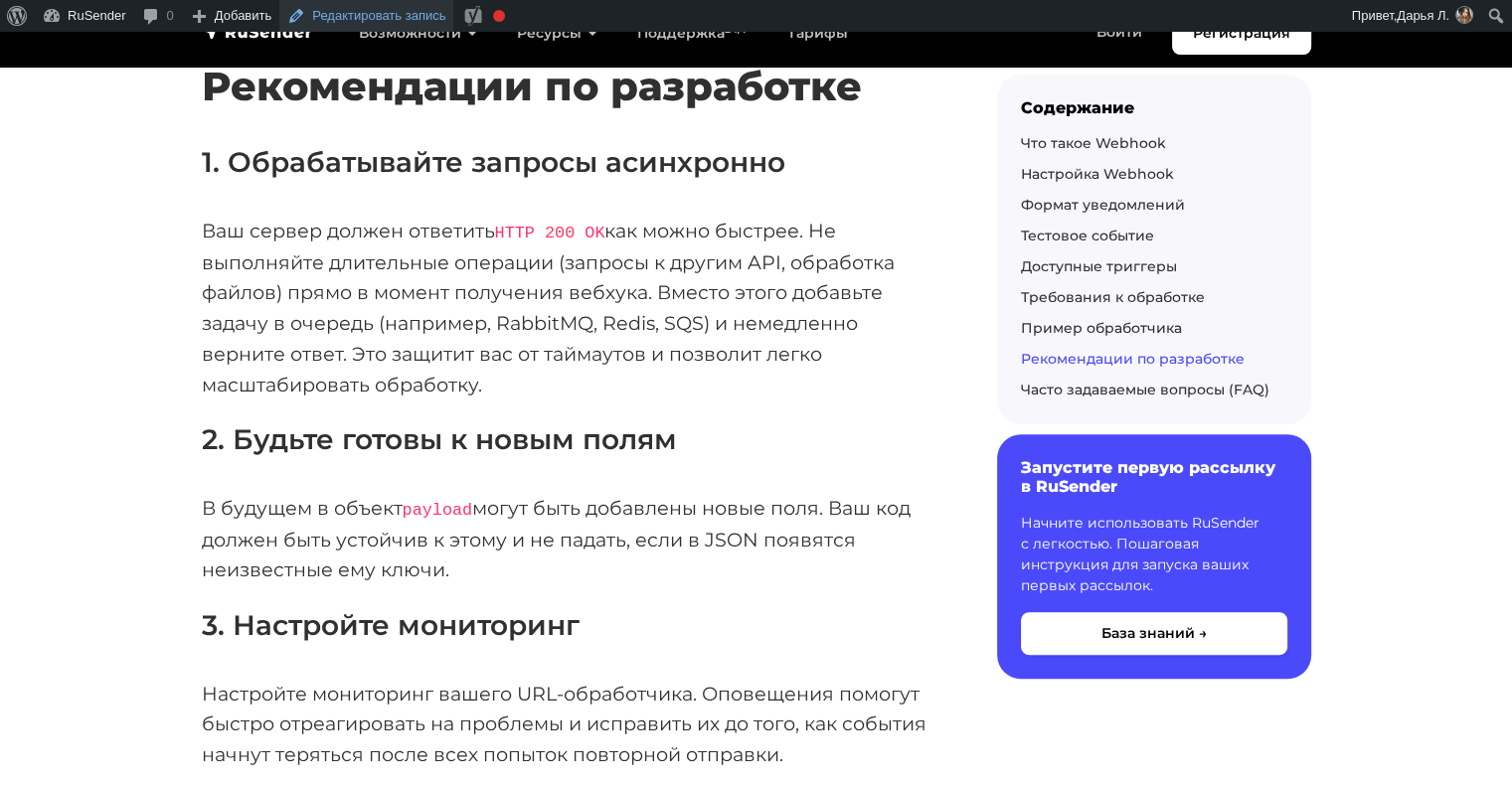 click on "Редактировать запись" at bounding box center (366, 16) 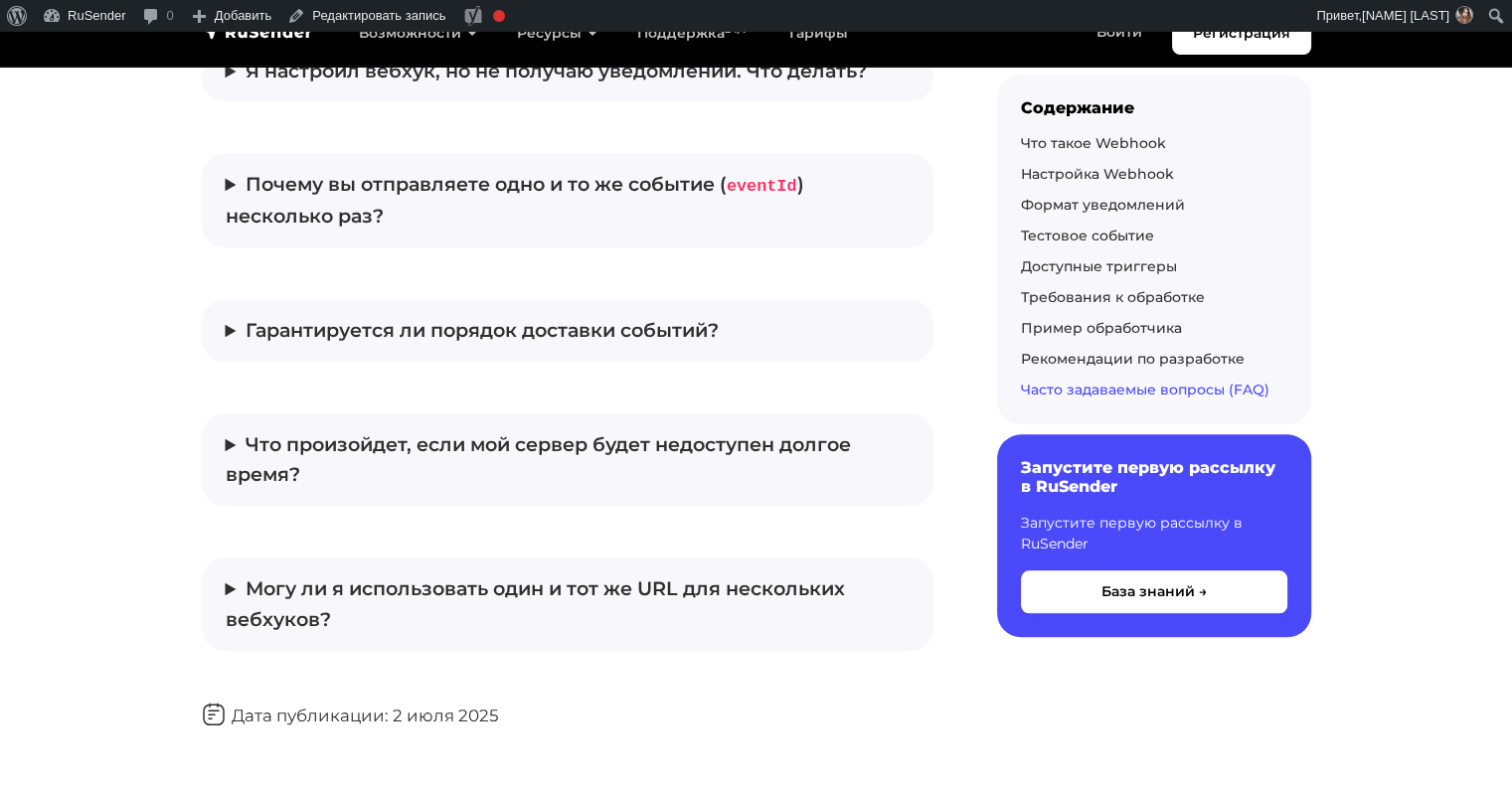 scroll, scrollTop: 9575, scrollLeft: 0, axis: vertical 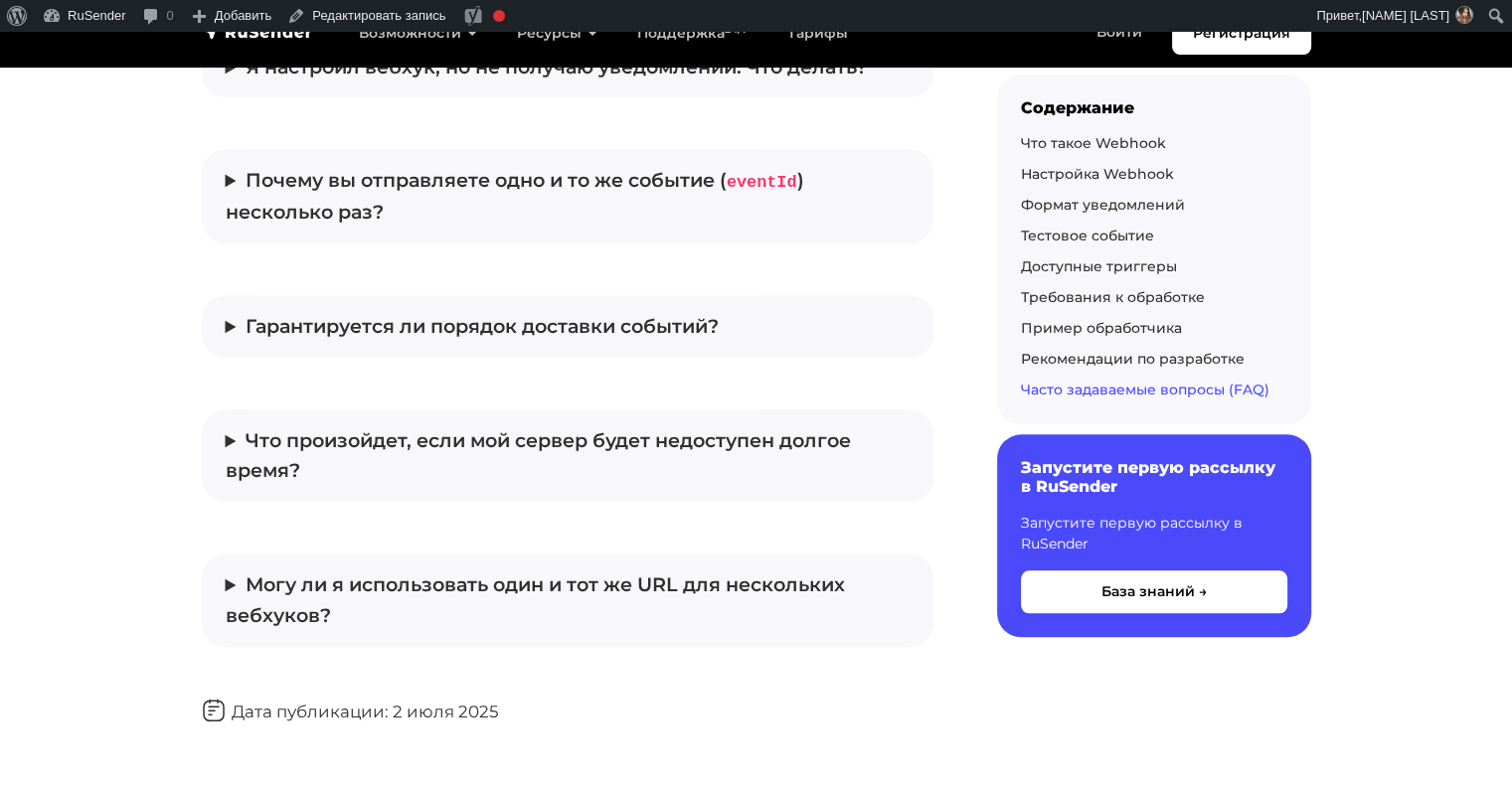 click on "Что такое Webhook
Webhook  — это механизм, который позволяет вашей системе получать автоматические уведомления о событиях через HTTP-запросы. Когда в нашей системе происходит определенное событие (например, рассылка завершена), мы отправляем  POST -запрос с детальной информацией на указанный вами URL.
Настройка Webhook
Вы можете настроить вебхуки в веб-панели управления:
Перейдите в раздел  «Интеграции» .
Нажмите на карточку  «Webhooks» .
Нажмите  «Создать webhook» .
Заполните поля:
Название  — для вашей личной идентификации вебхука.
URL
События
." at bounding box center (568, -4060) 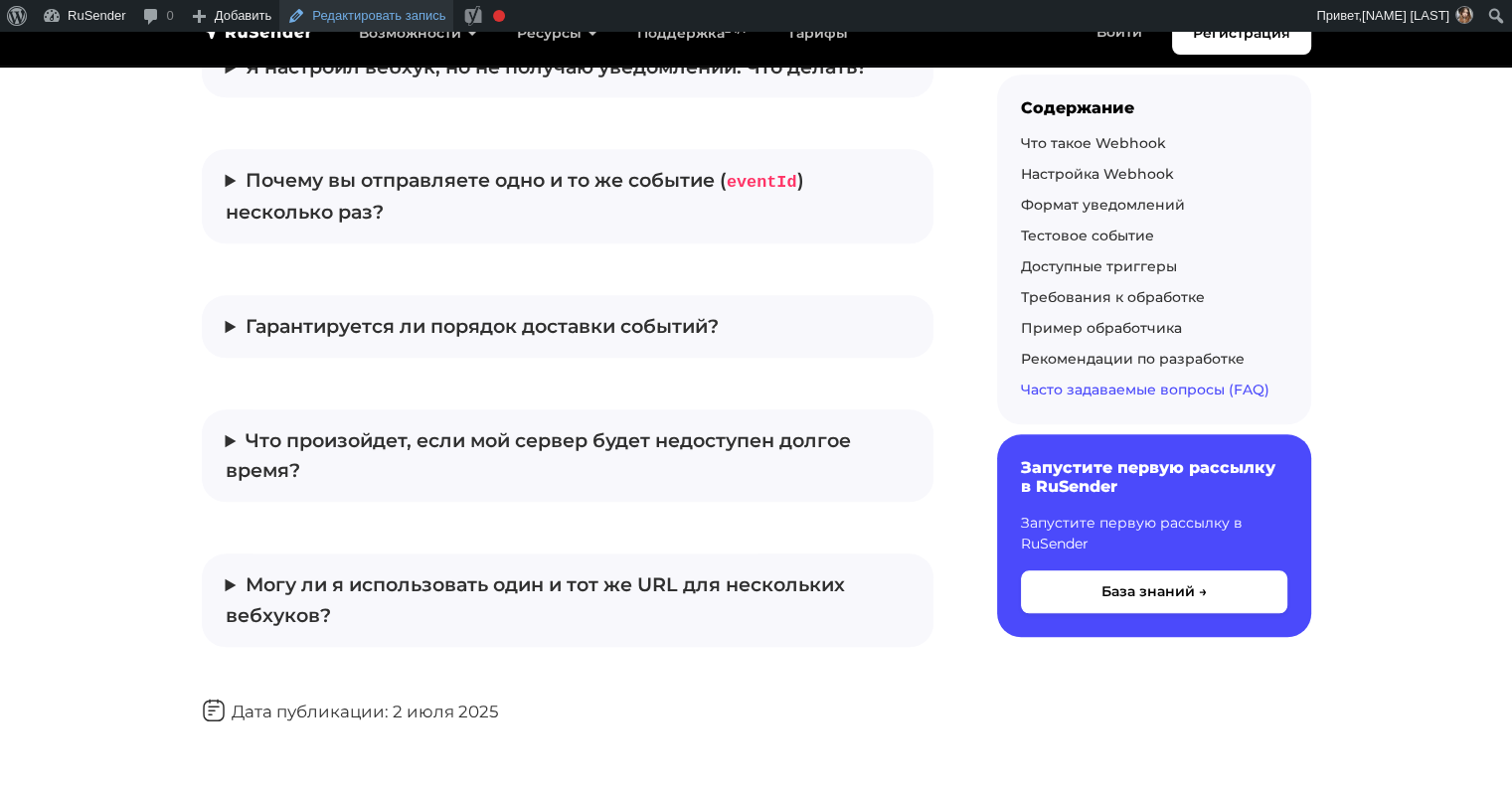 click on "Редактировать запись" at bounding box center (366, 16) 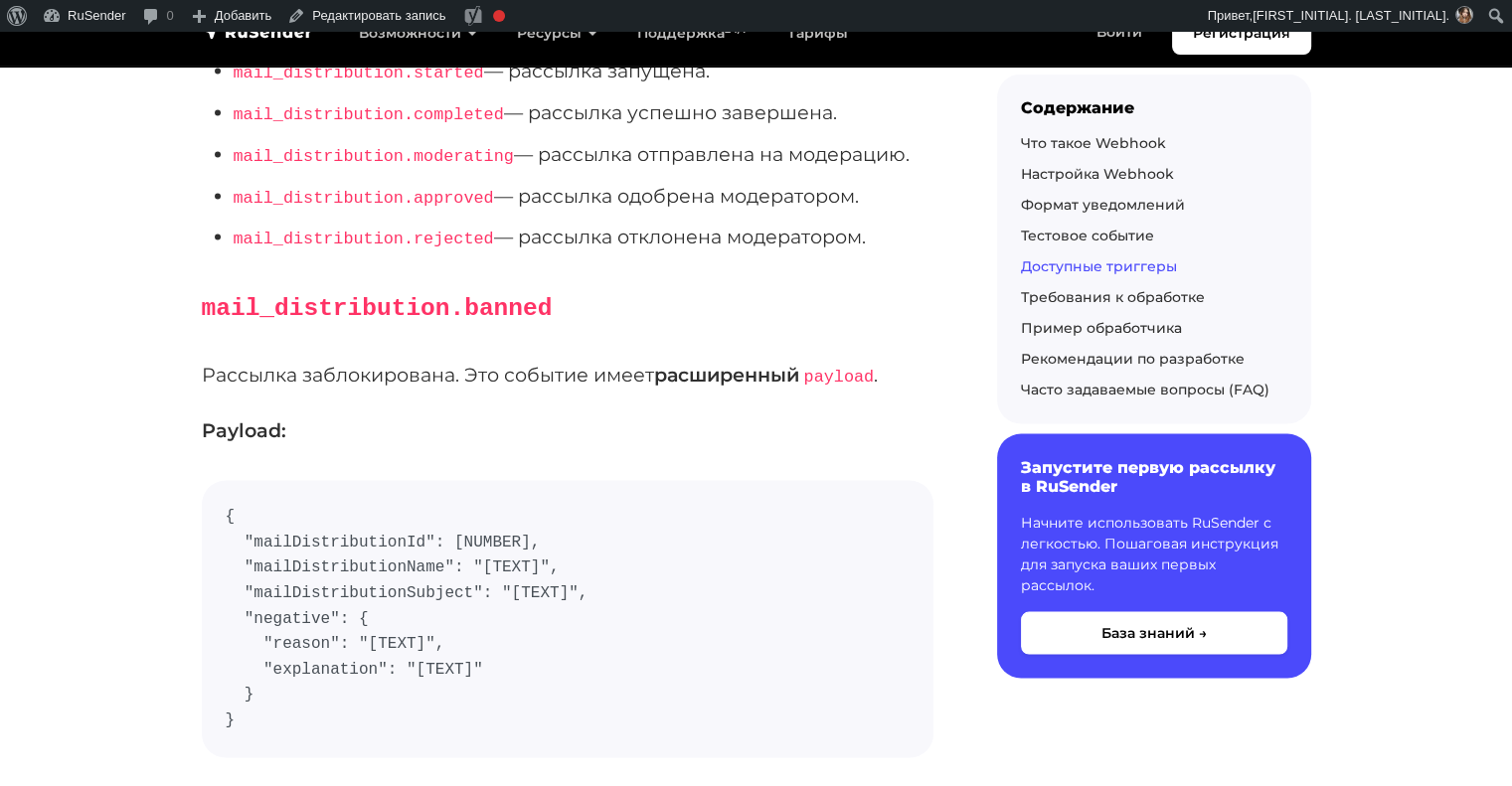scroll, scrollTop: 3903, scrollLeft: 0, axis: vertical 